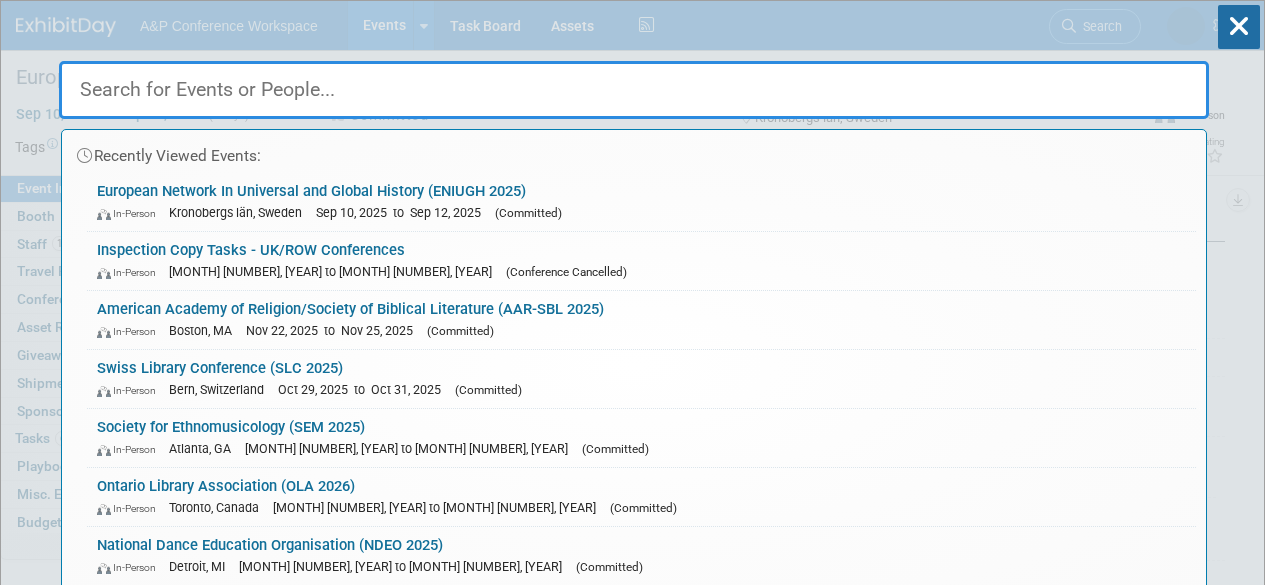 select on "Annual" 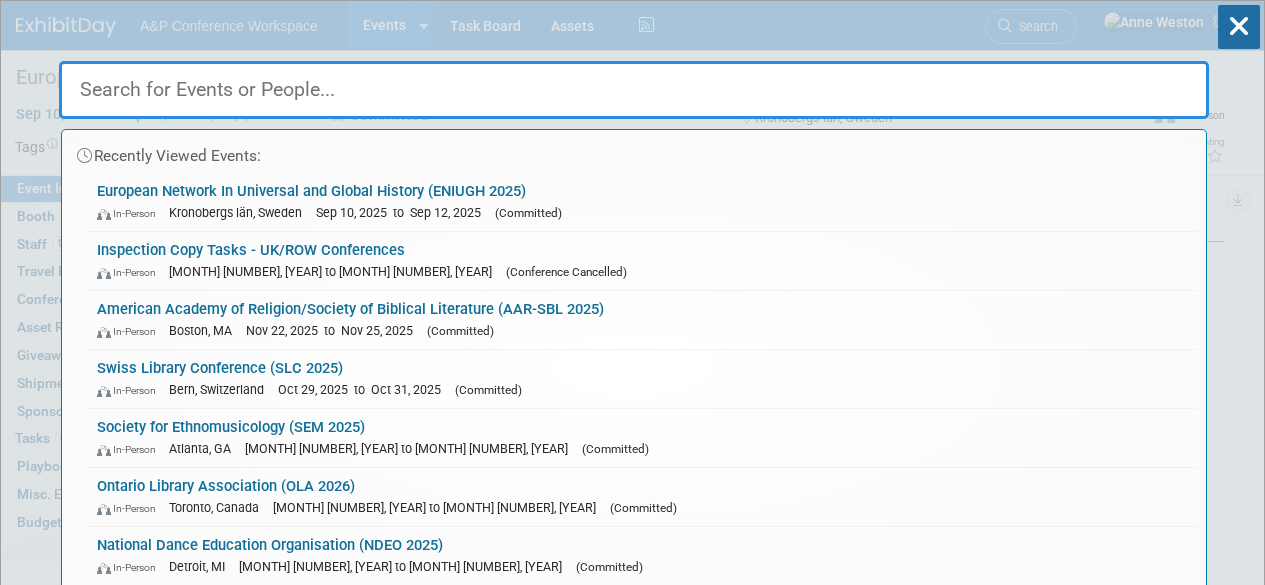 select on "Level 2" 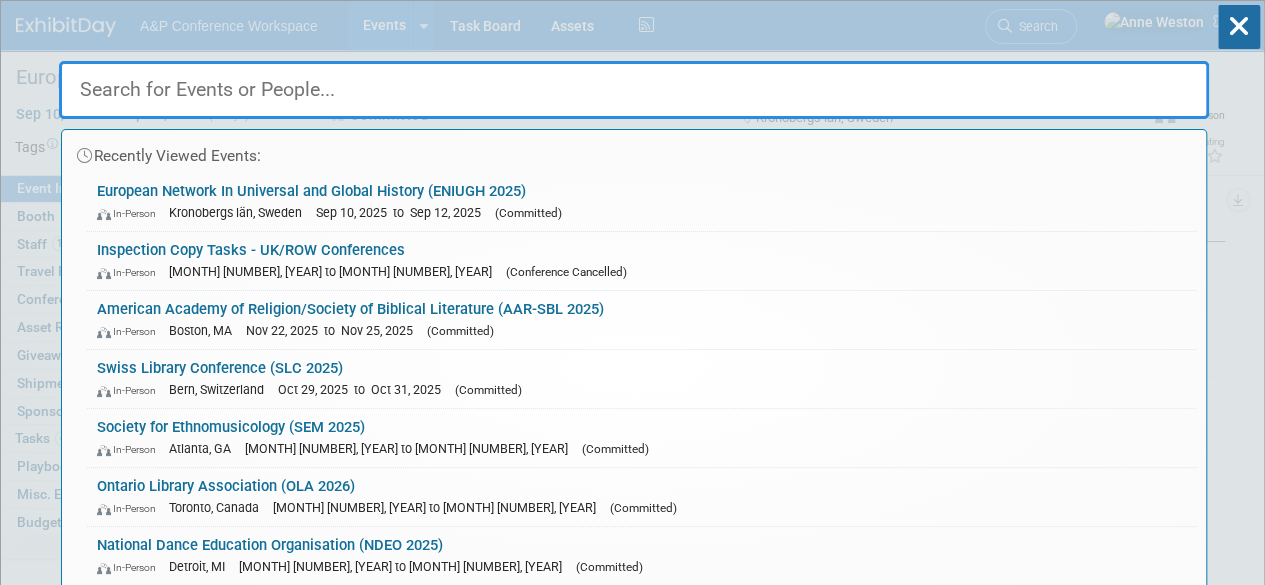scroll, scrollTop: 0, scrollLeft: 0, axis: both 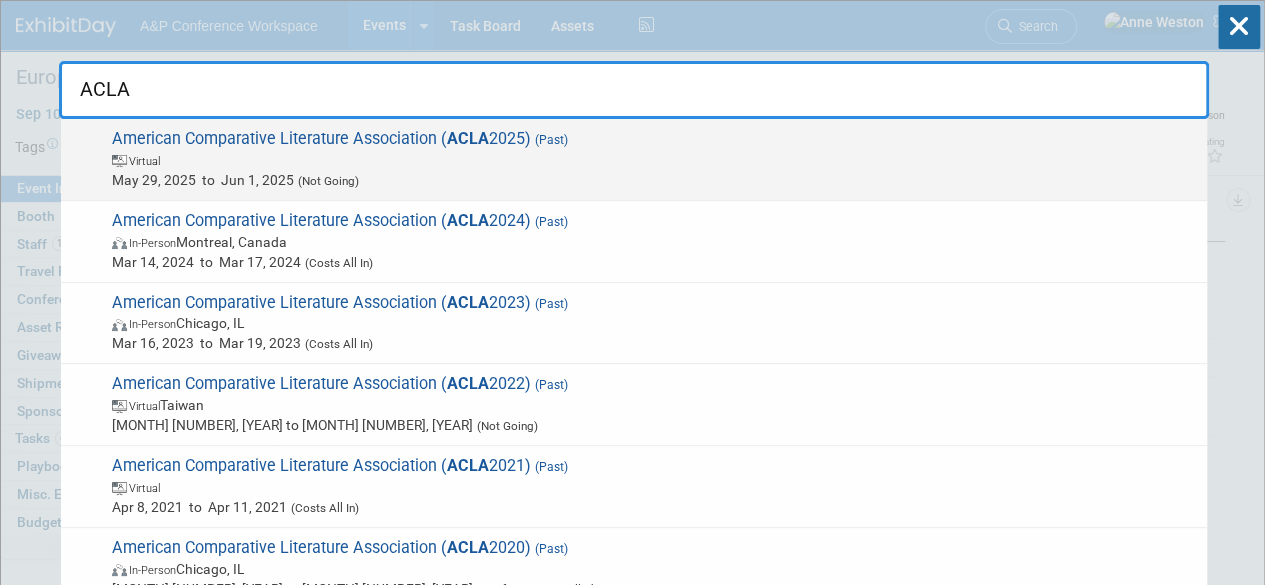 type on "ACLA" 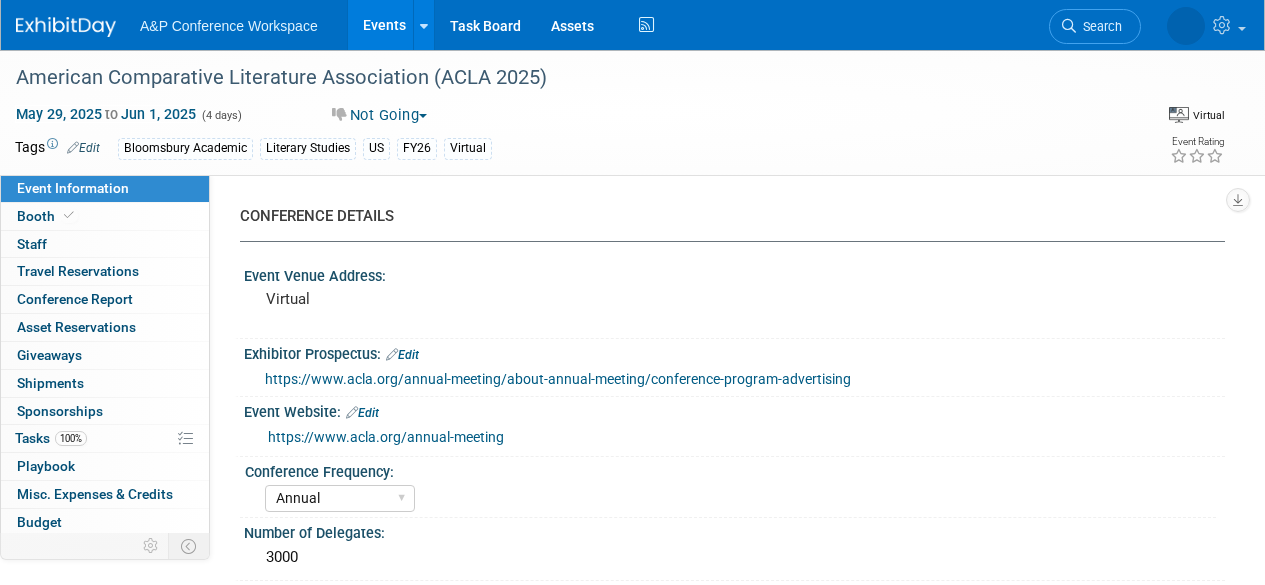 select on "Annual" 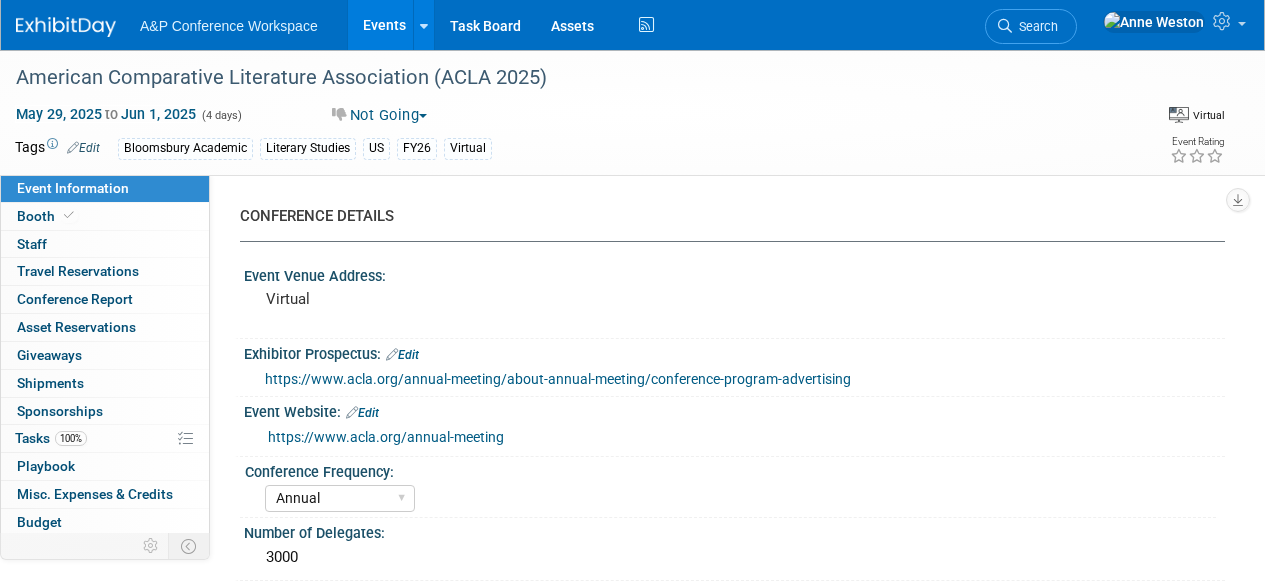 select on "[FIRST] [LAST]" 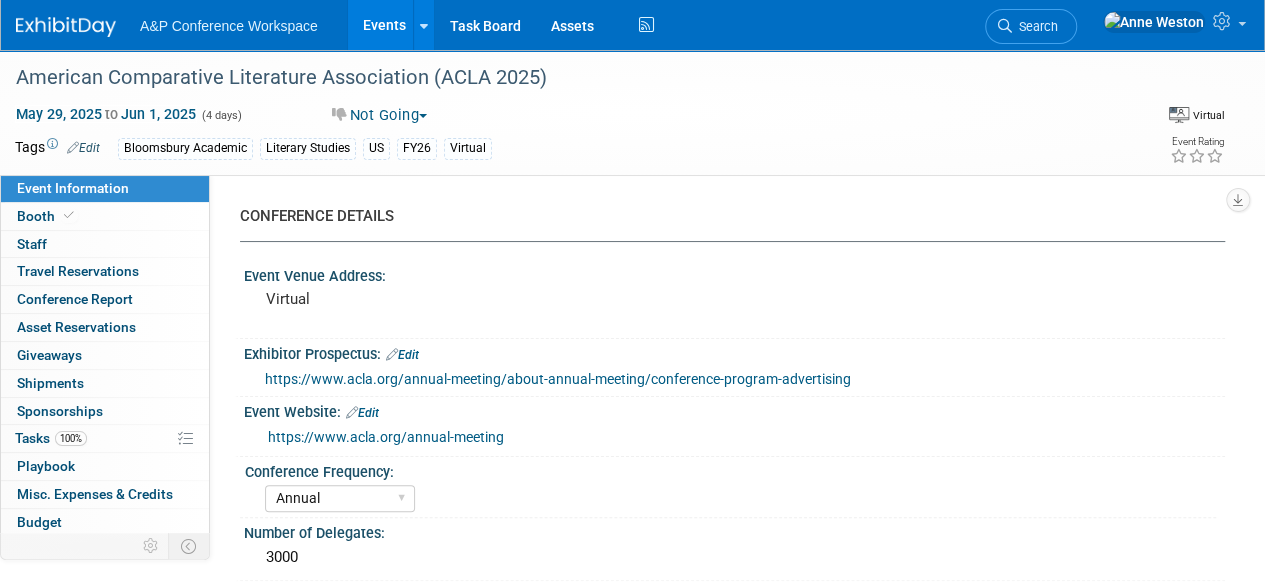 scroll, scrollTop: 0, scrollLeft: 0, axis: both 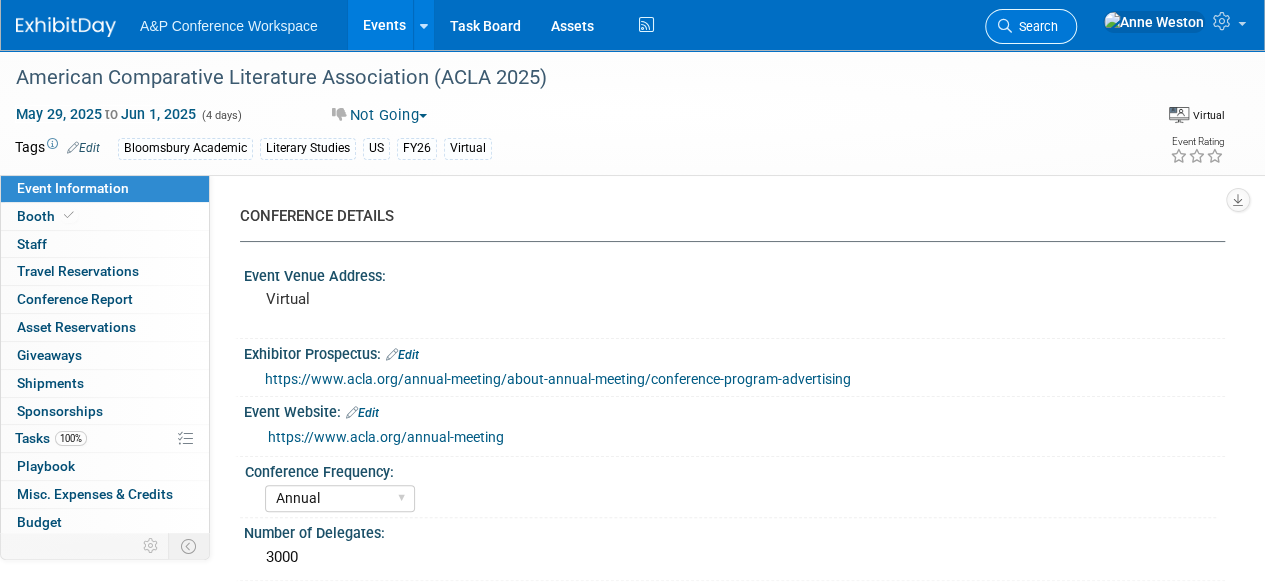 click on "Search" at bounding box center (1035, 26) 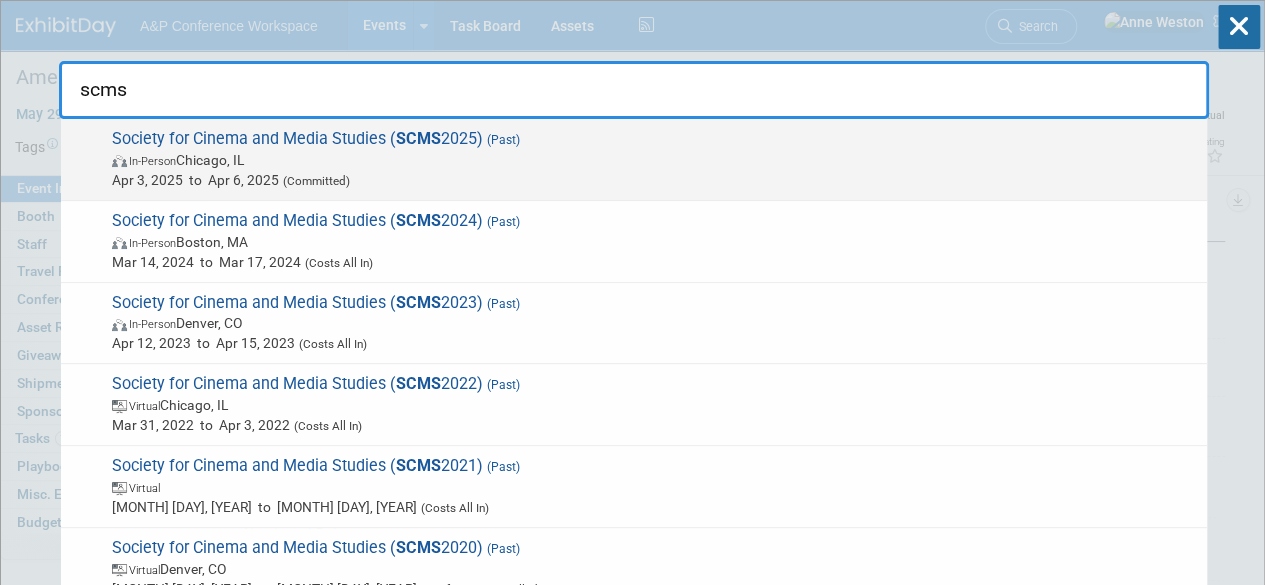 type on "scms" 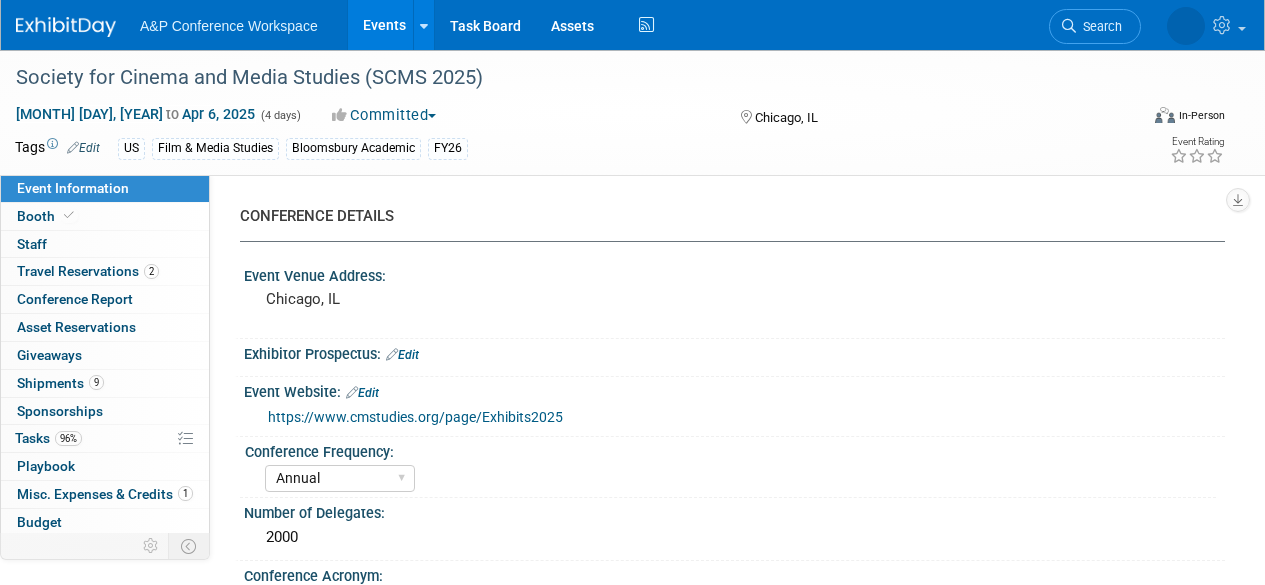 select on "Annual" 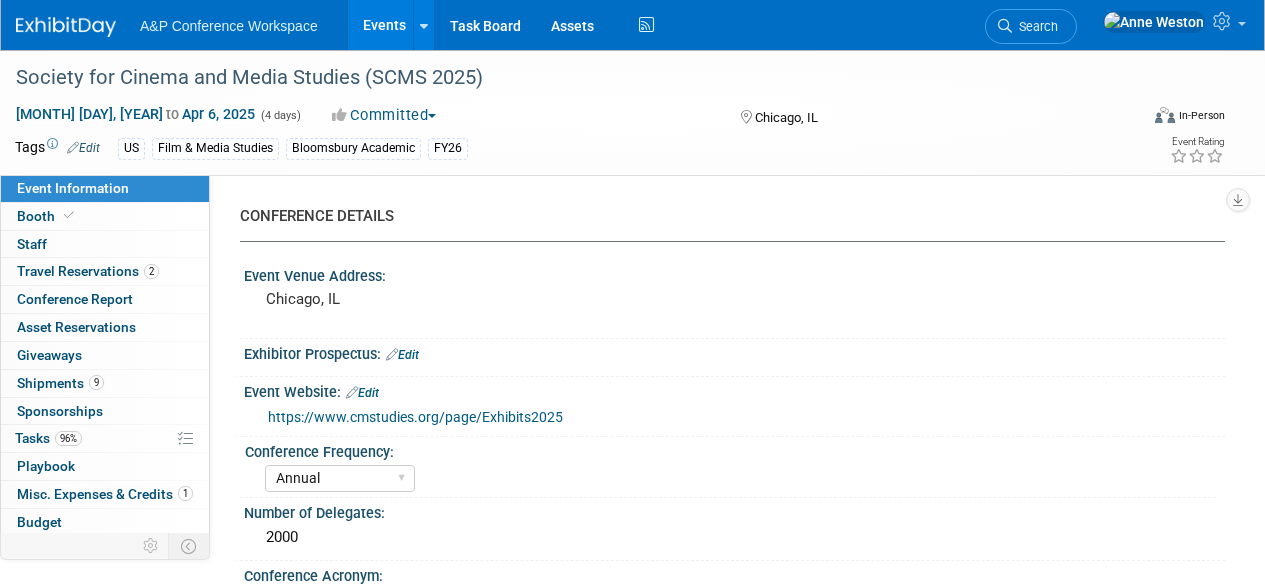 select on "Film & Media Studies" 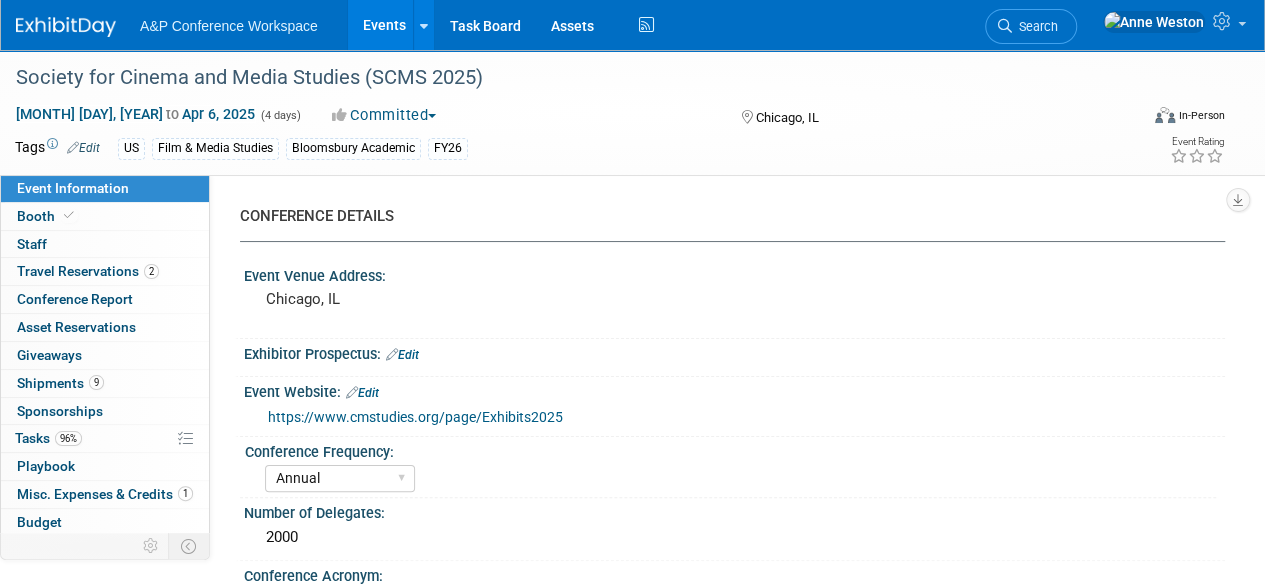 scroll, scrollTop: 0, scrollLeft: 0, axis: both 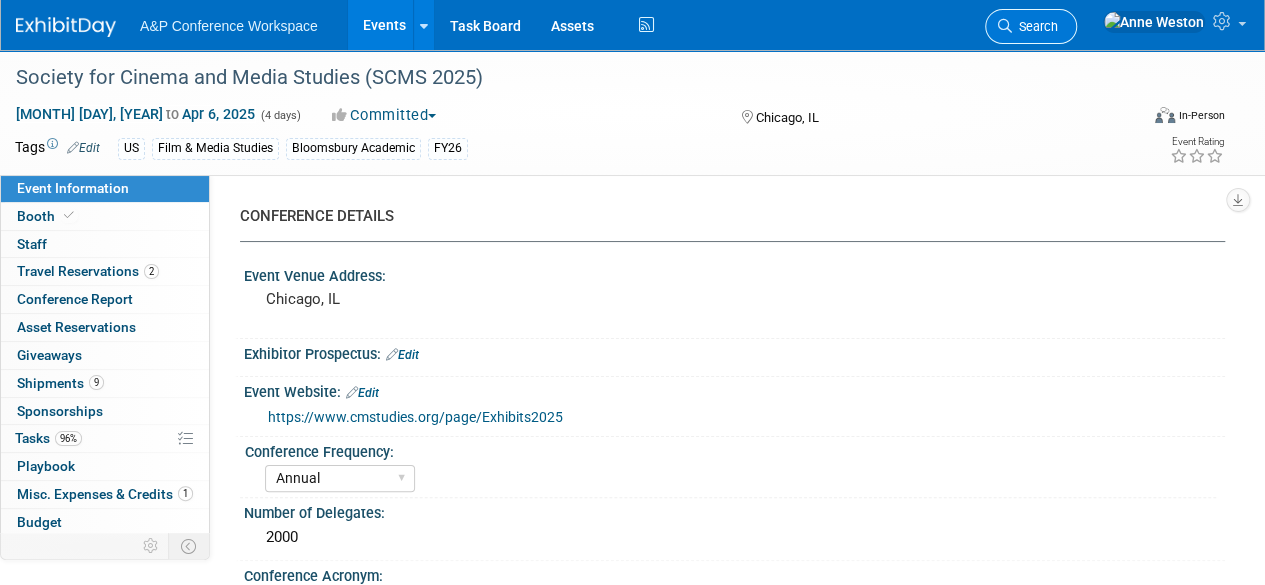 click on "Search" at bounding box center (1035, 26) 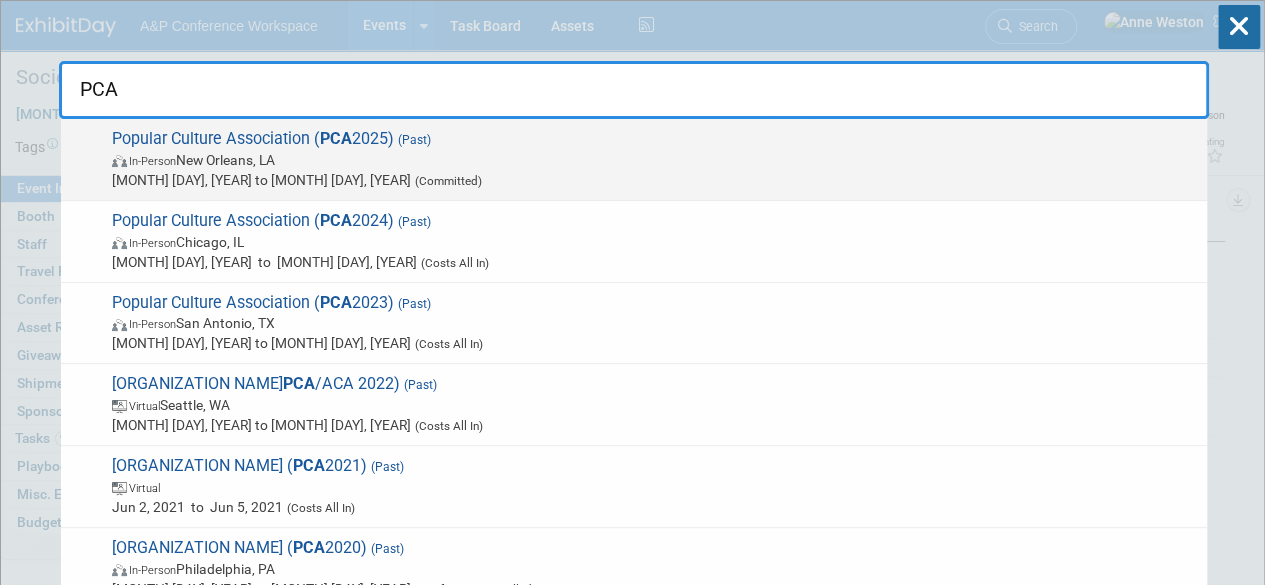 type on "PCA" 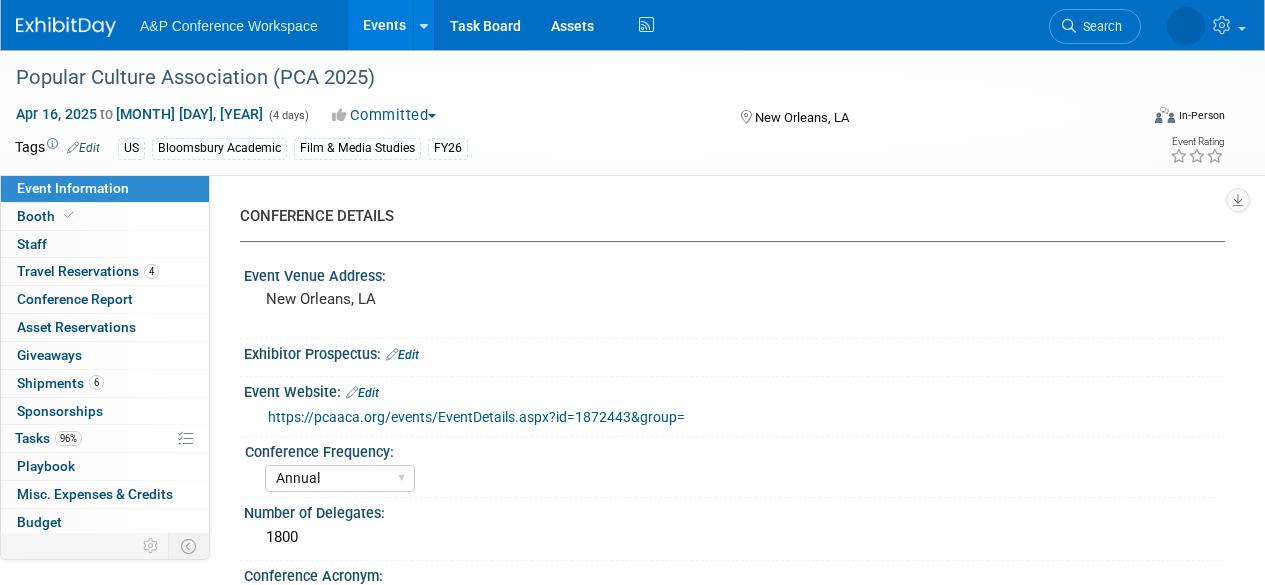 select on "Annual" 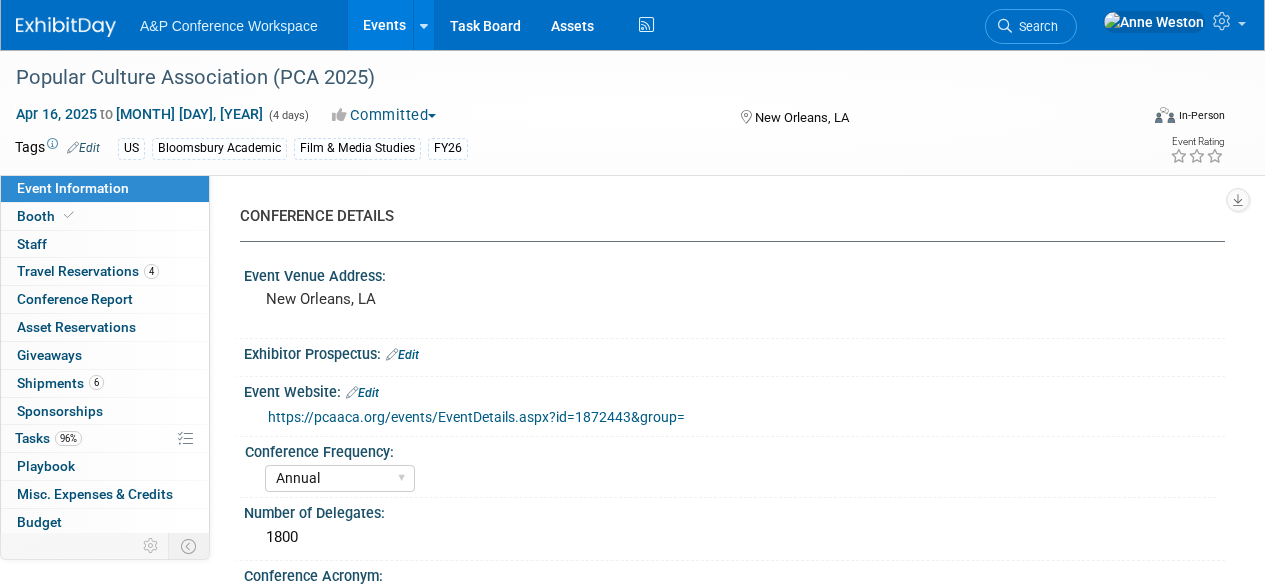 select on "Networking/Commissioning" 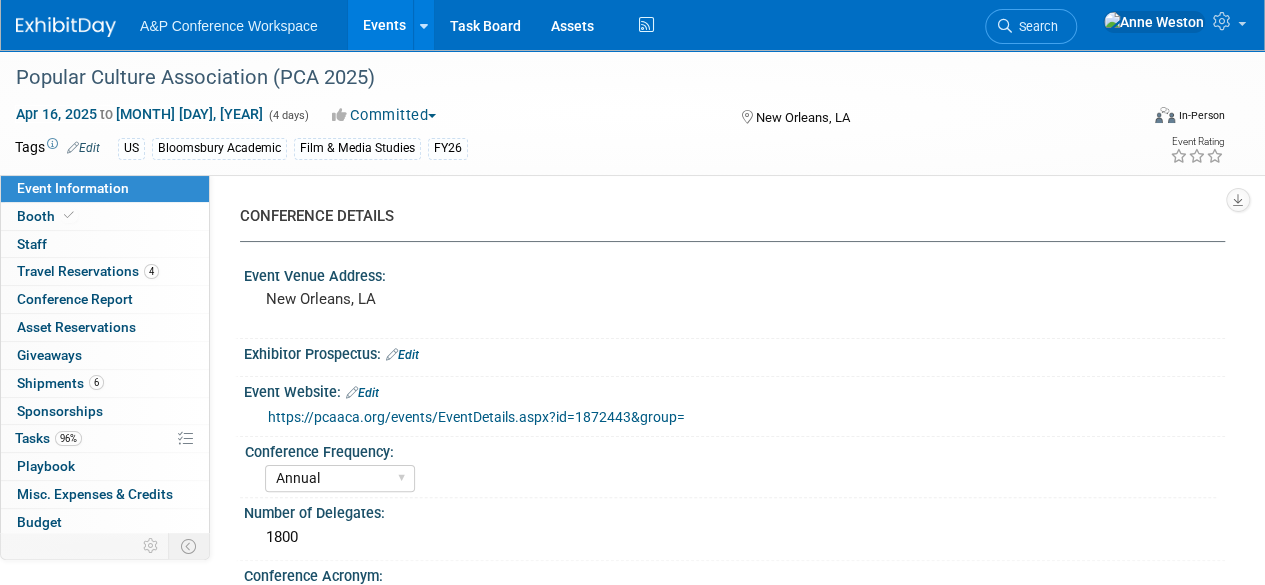 scroll, scrollTop: 0, scrollLeft: 0, axis: both 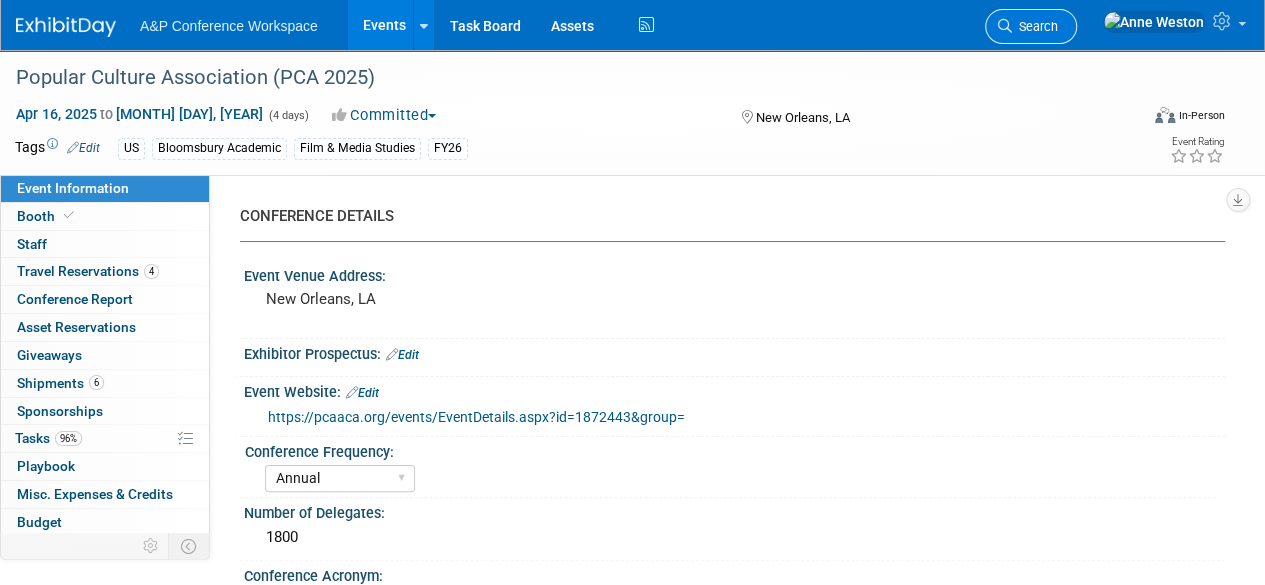 click on "Search" at bounding box center [1031, 26] 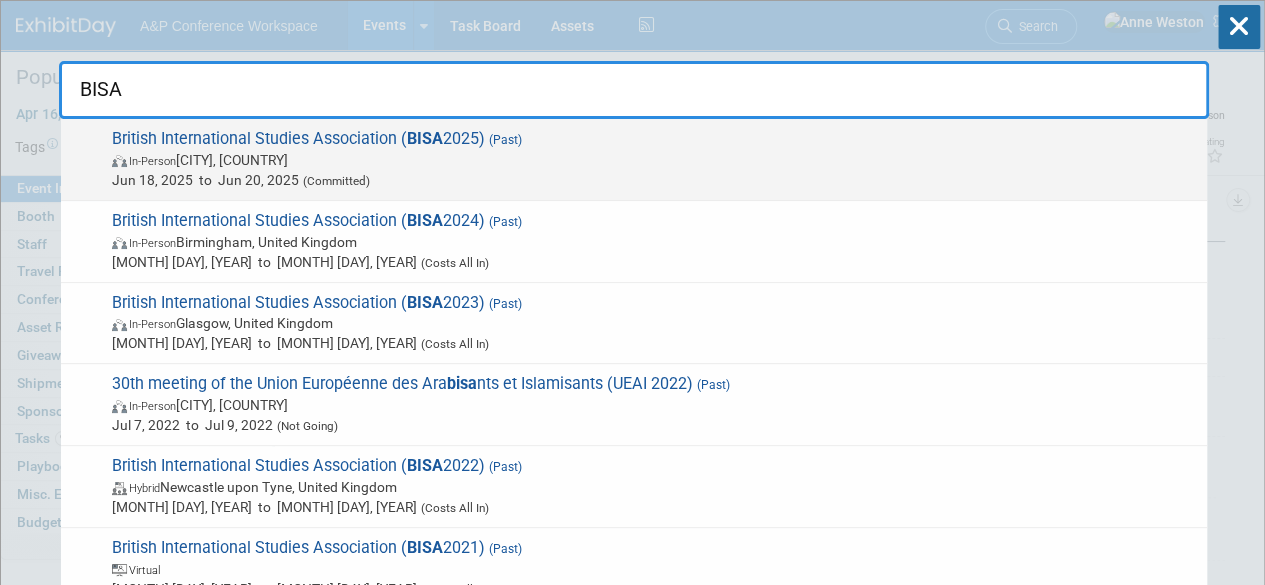 type on "BISA" 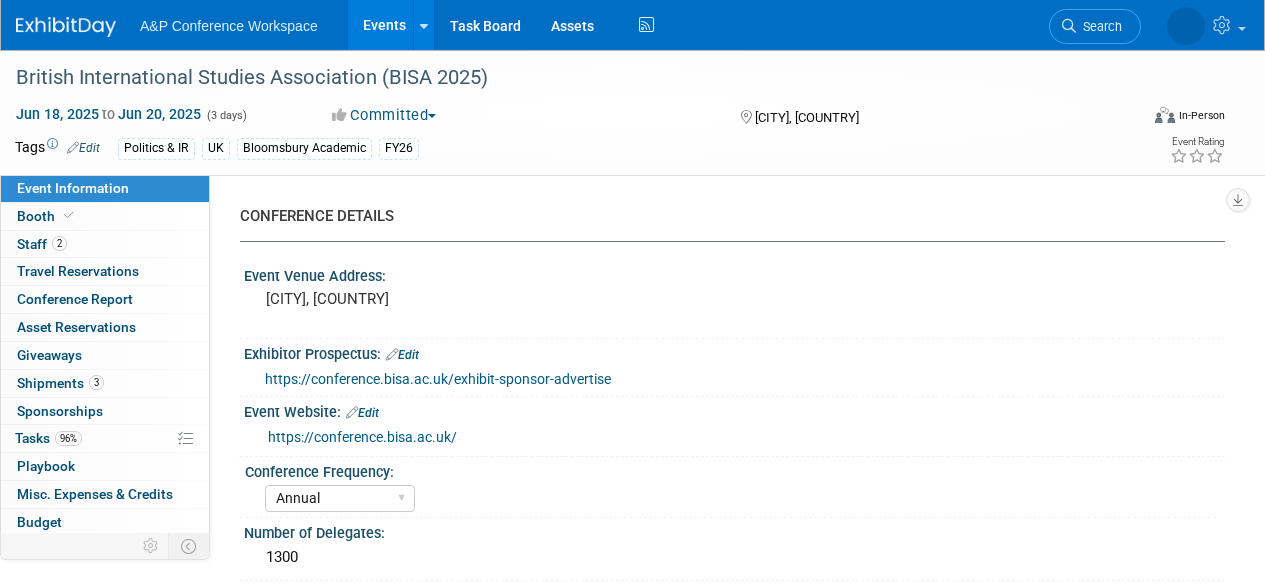 select on "Annual" 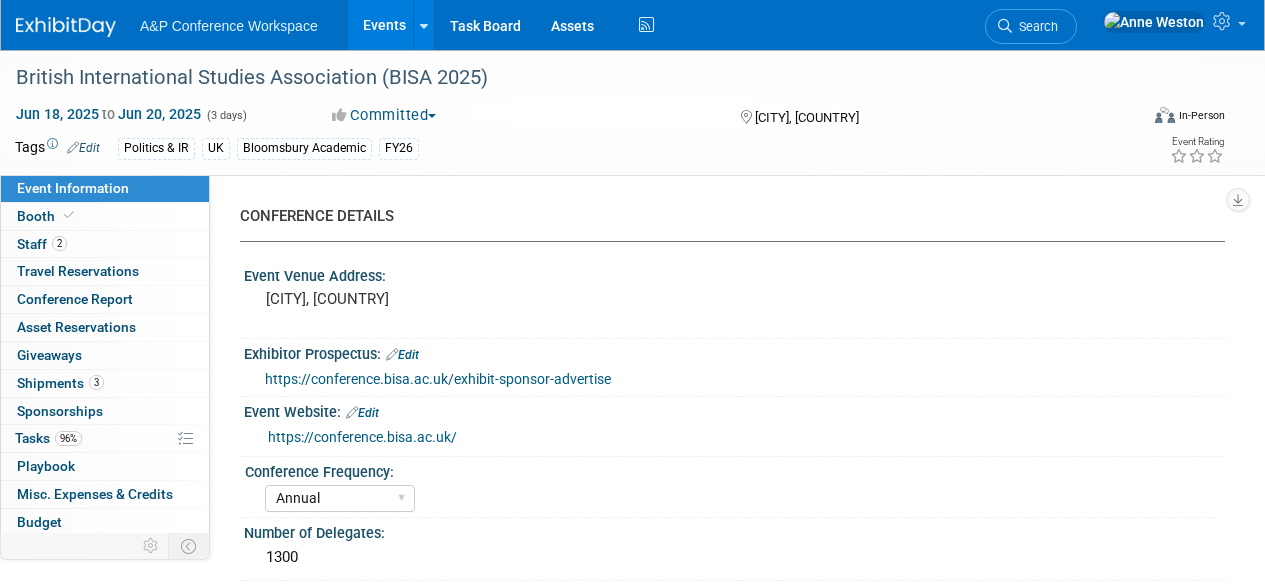 select on "In-Person Booth" 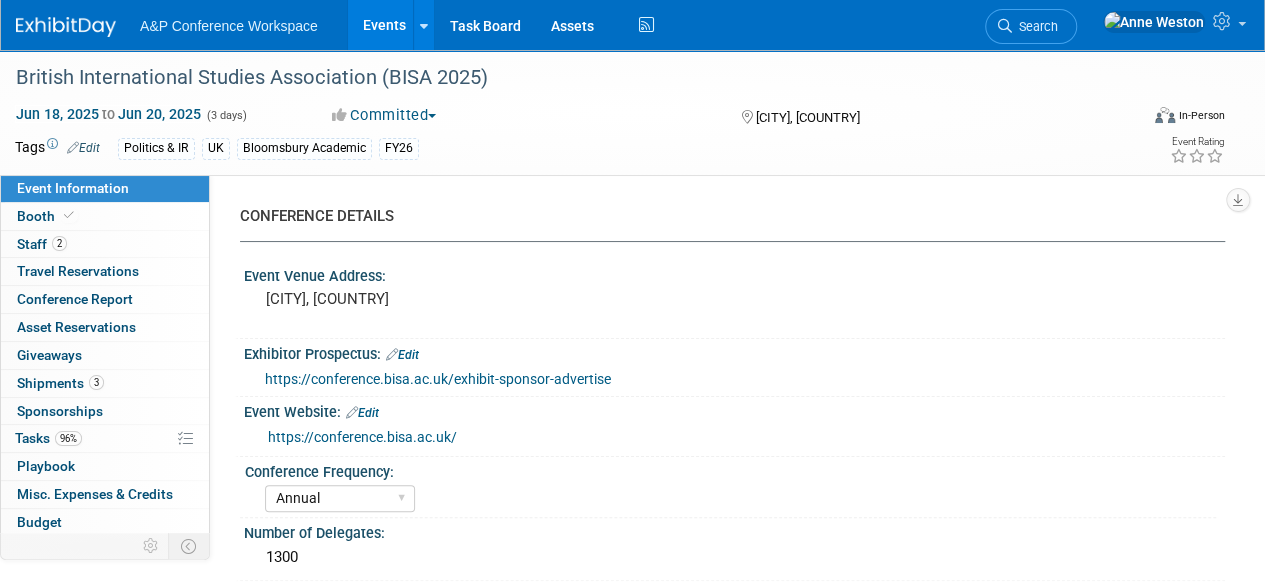 scroll, scrollTop: 0, scrollLeft: 0, axis: both 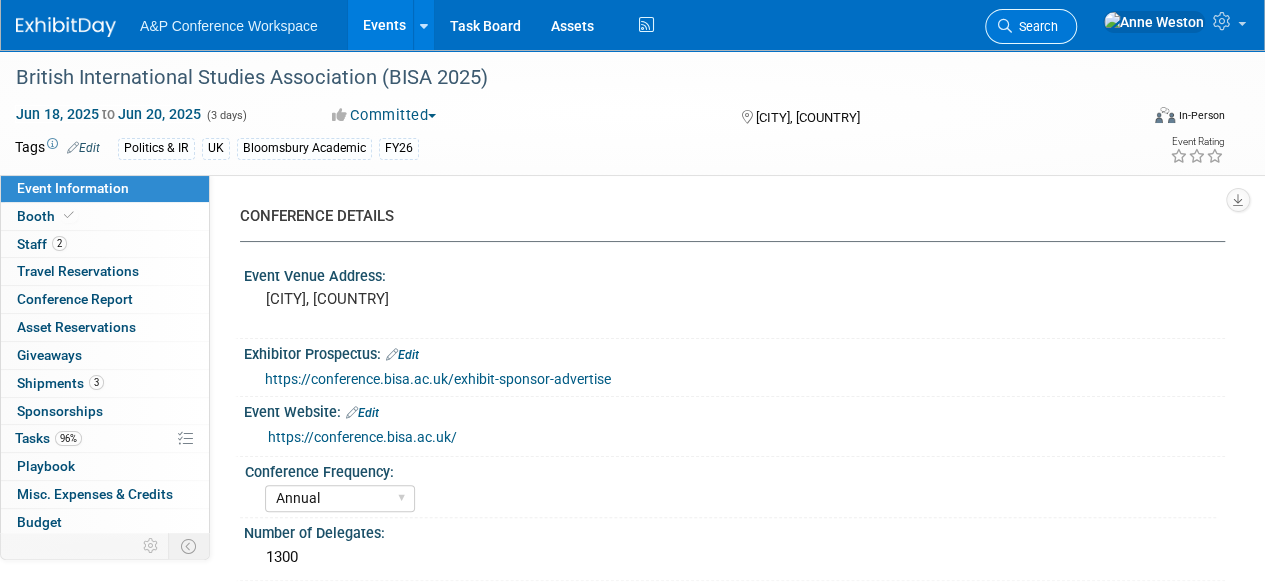 click on "Search" at bounding box center [1035, 26] 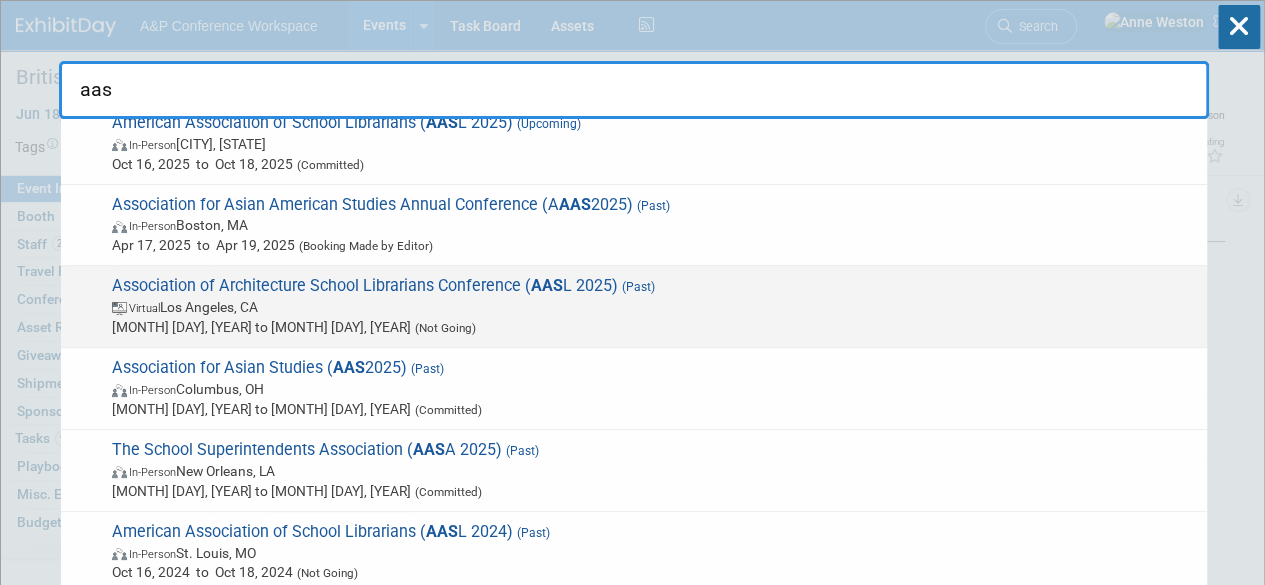 scroll, scrollTop: 0, scrollLeft: 0, axis: both 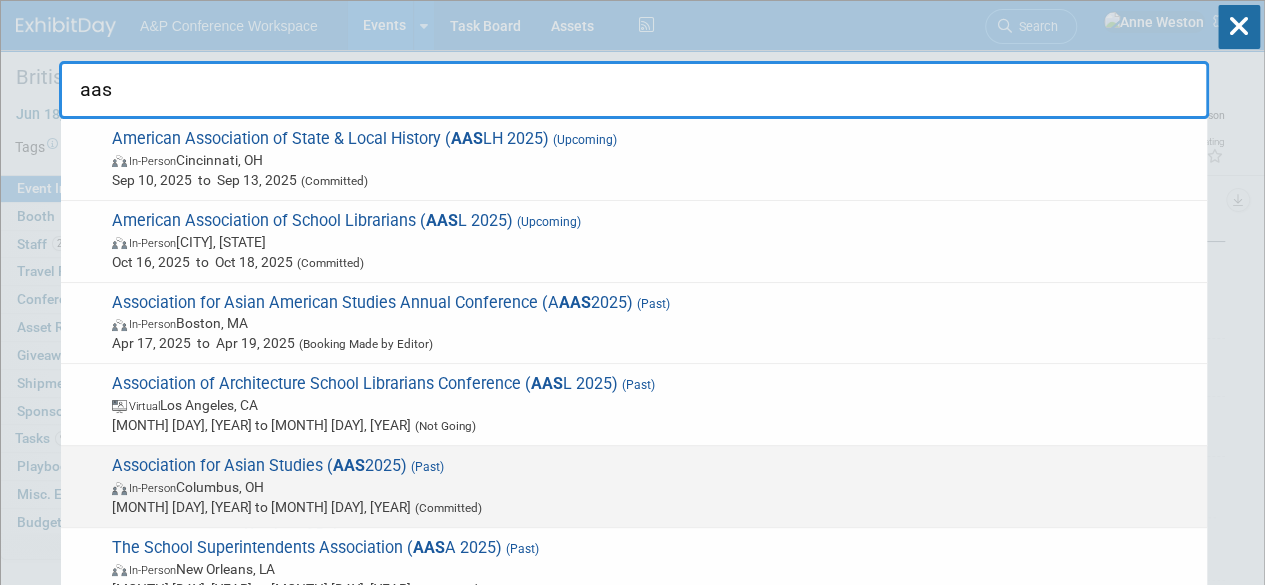 type on "aas" 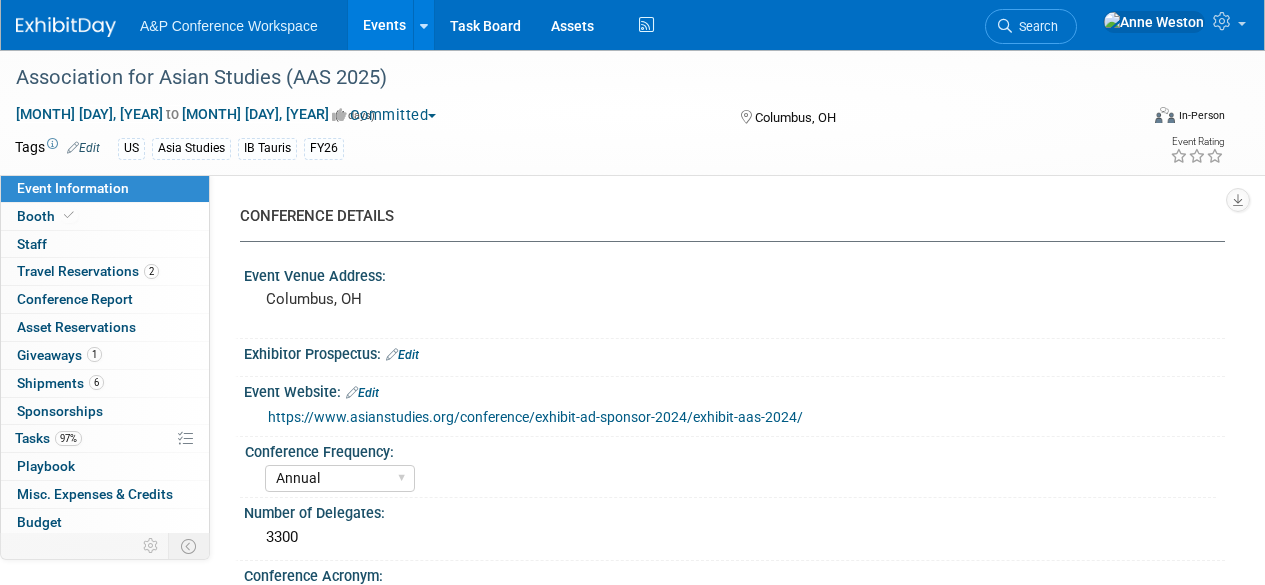 select on "Annual" 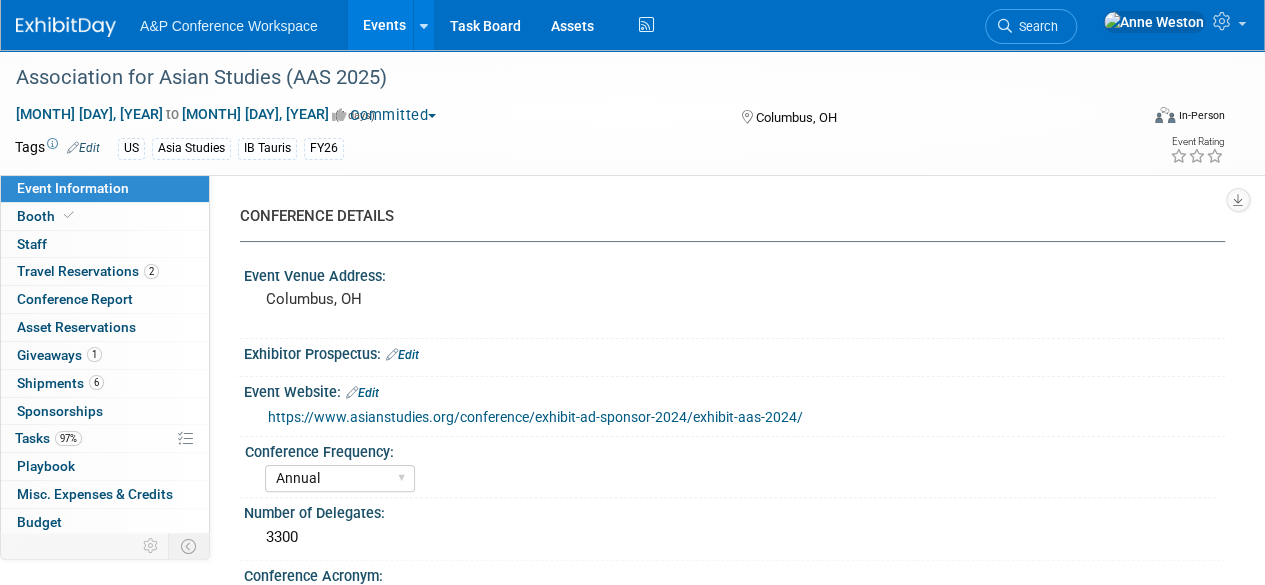 scroll, scrollTop: 0, scrollLeft: 0, axis: both 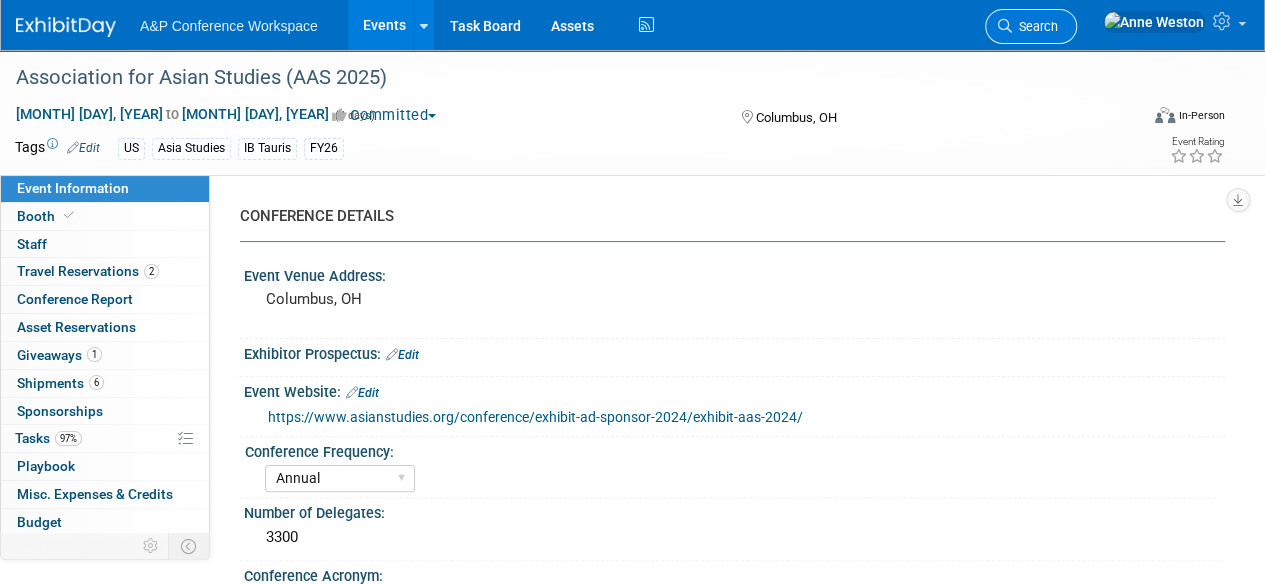 click on "Search" at bounding box center [1035, 26] 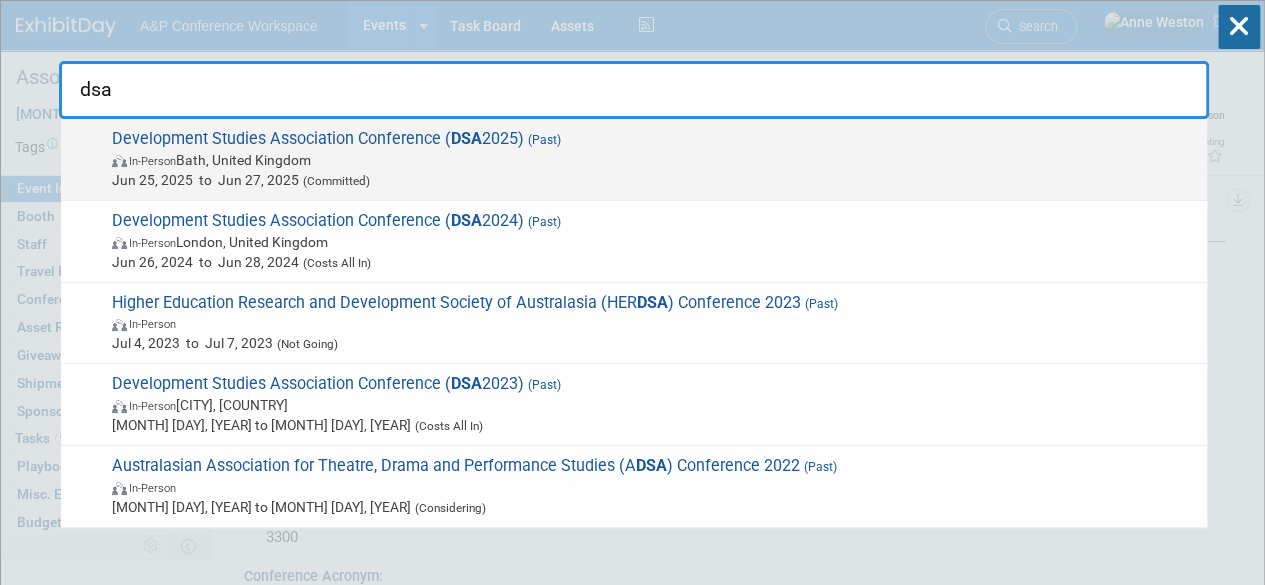 type on "dsa" 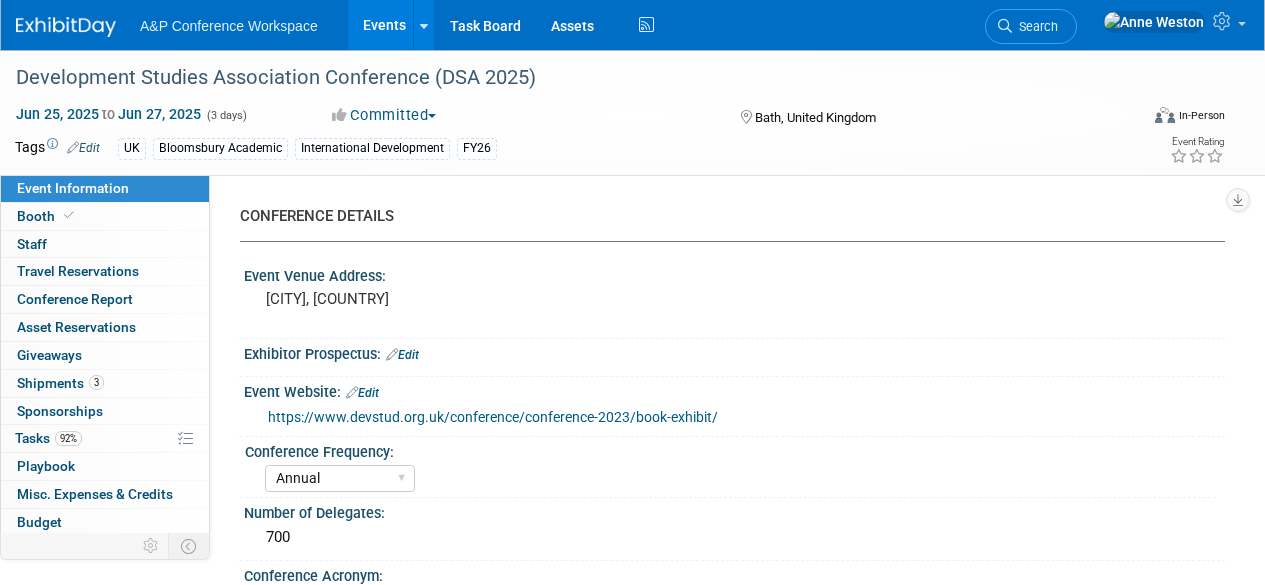 select on "Annual" 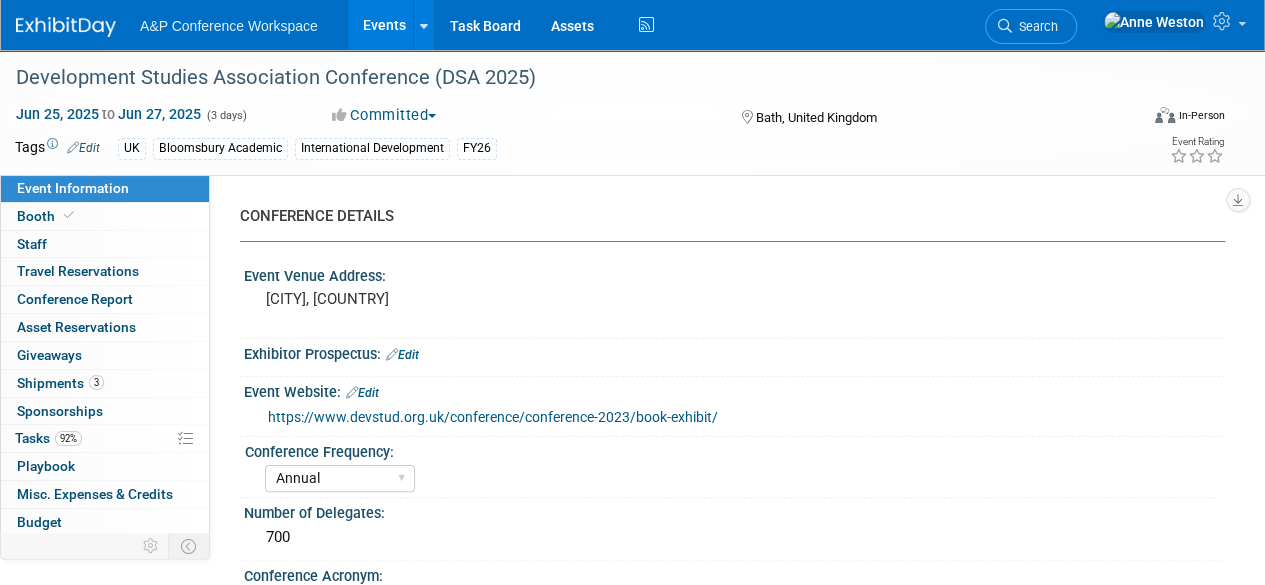 scroll, scrollTop: 0, scrollLeft: 0, axis: both 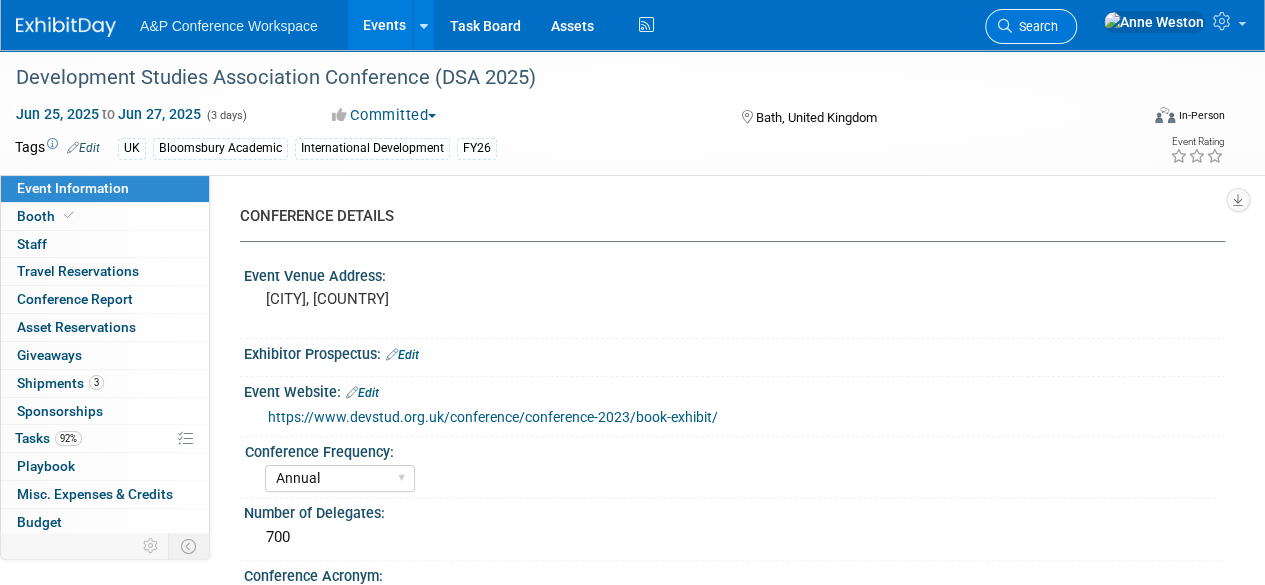click on "Search" at bounding box center (1035, 26) 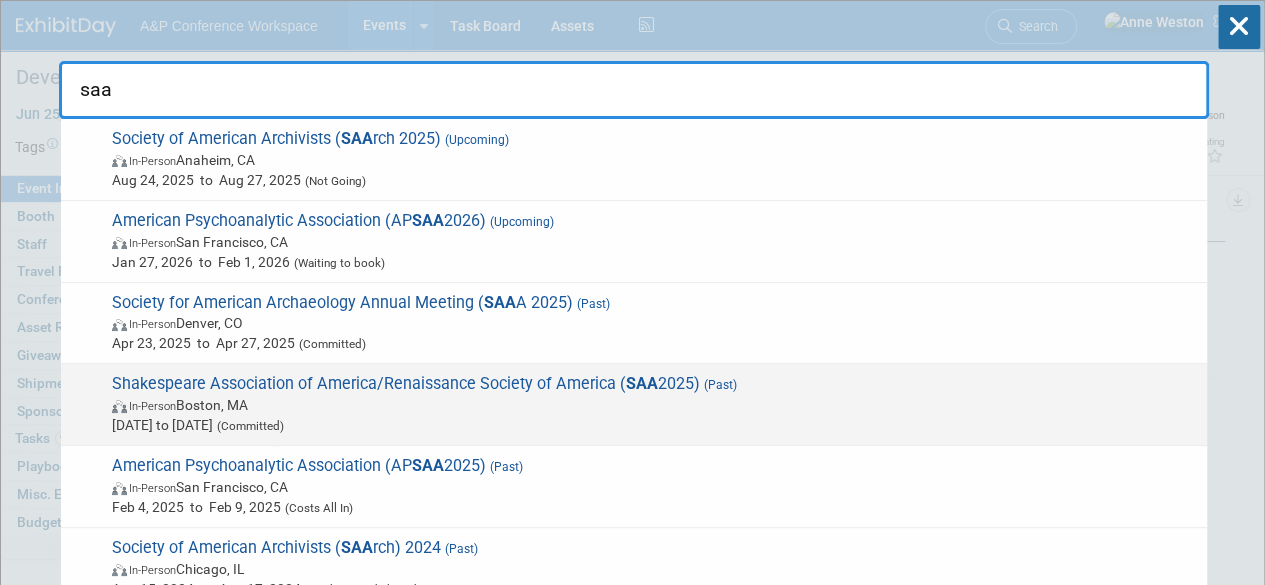 type on "saa" 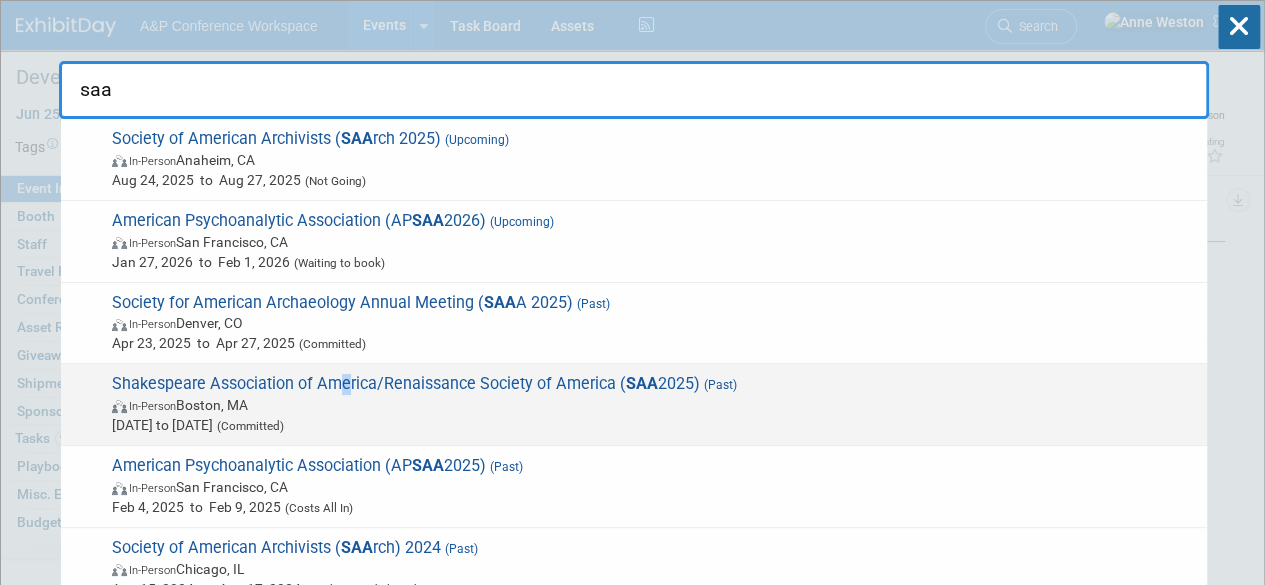 drag, startPoint x: 348, startPoint y: 380, endPoint x: 338, endPoint y: 385, distance: 11.18034 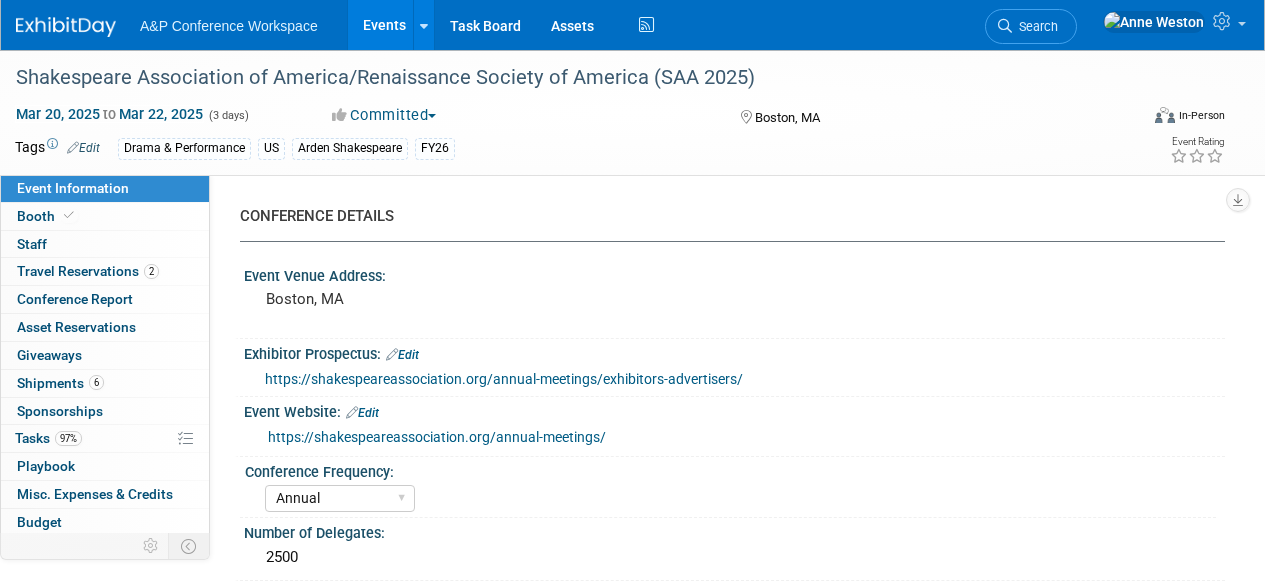 select on "Annual" 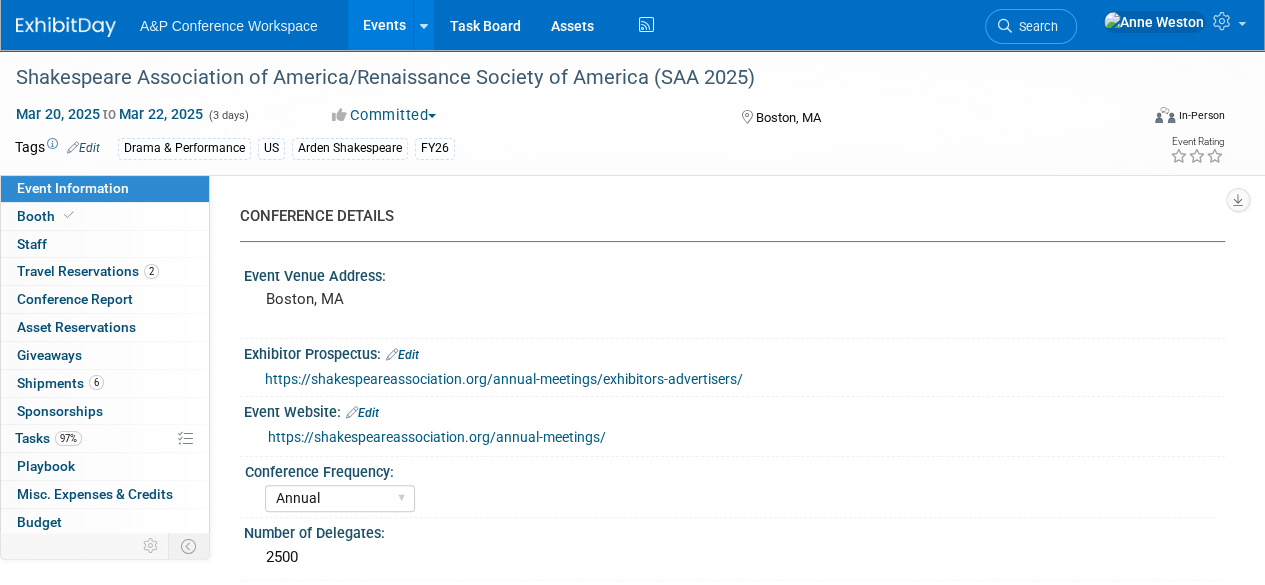 scroll, scrollTop: 0, scrollLeft: 0, axis: both 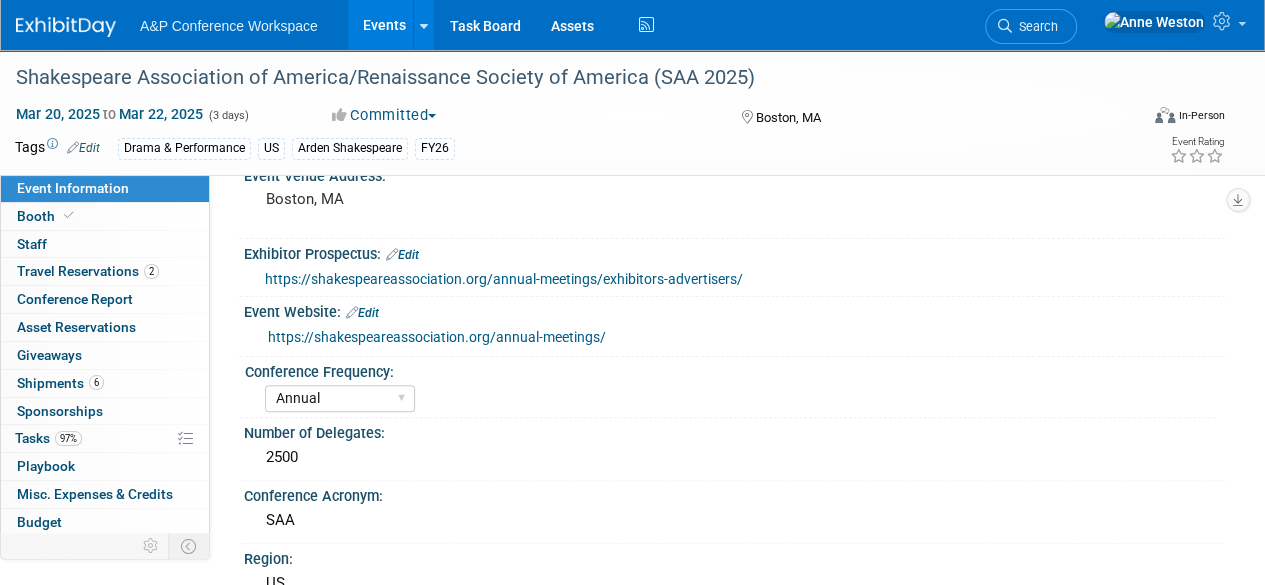 click on "https://shakespeareassociation.org/annual-meetings/" at bounding box center (437, 337) 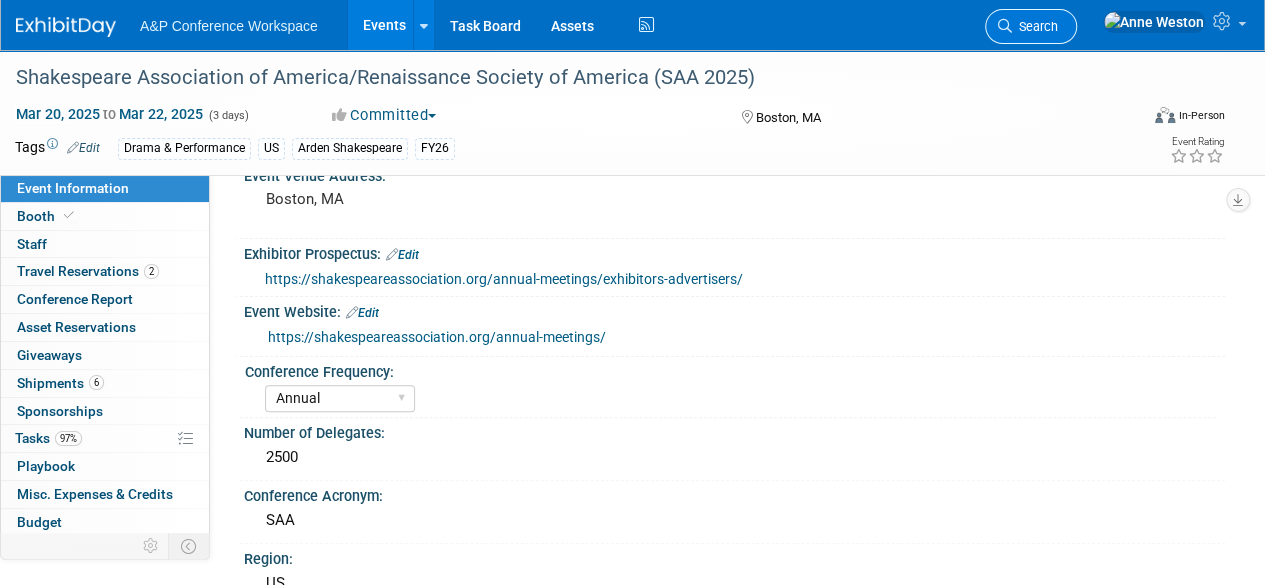 click on "Search" at bounding box center (1035, 26) 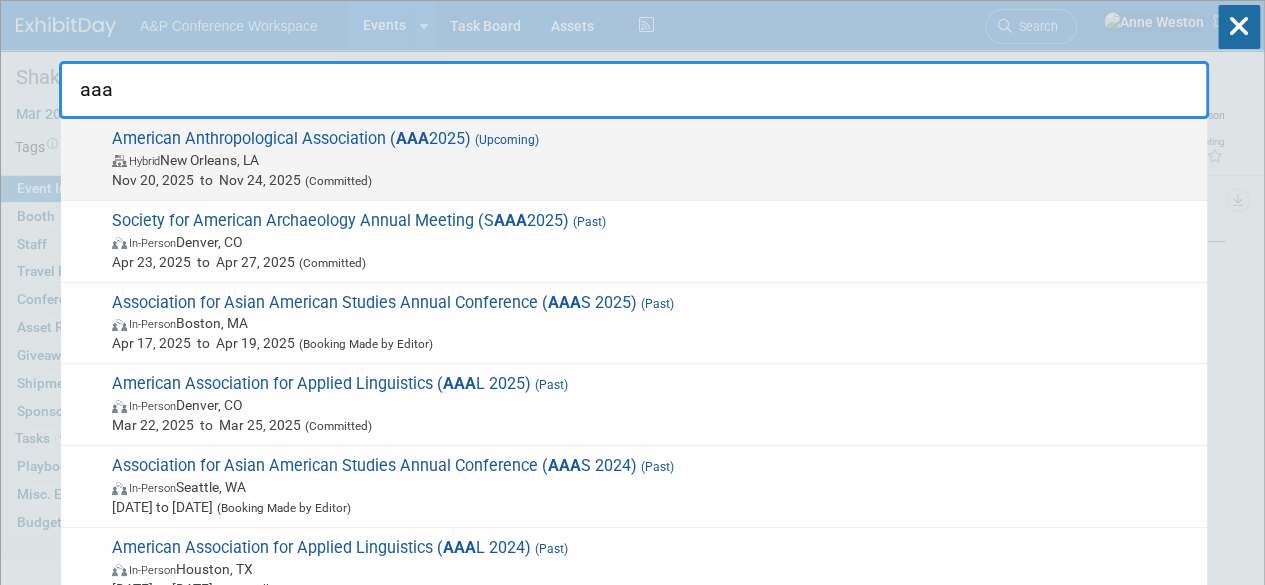 type on "aaa" 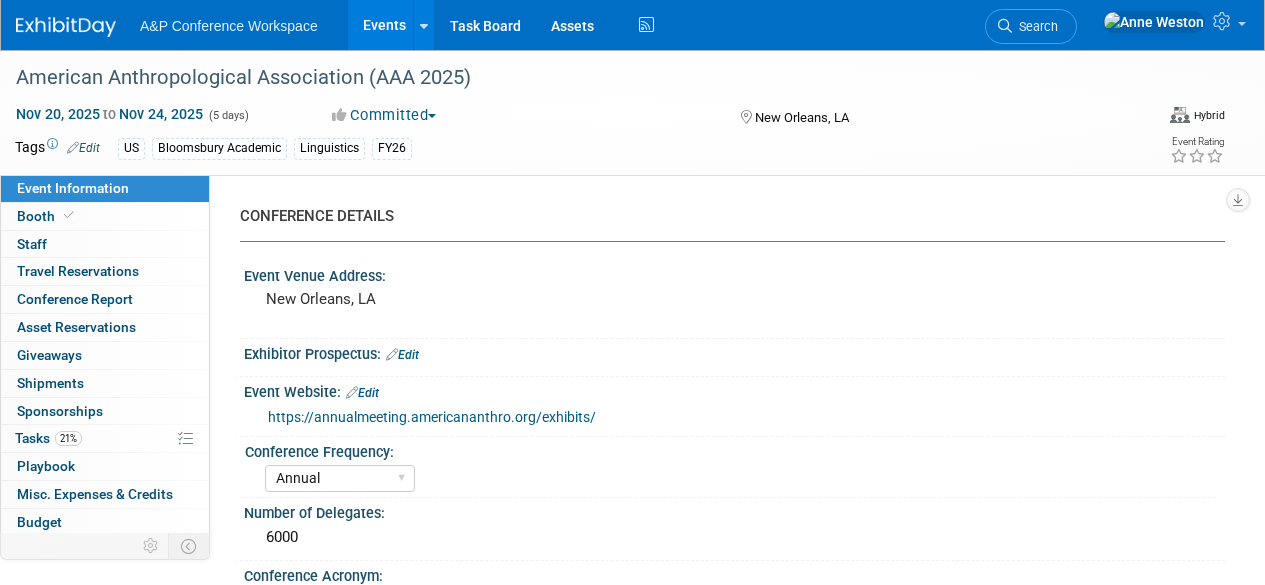 select on "Annual" 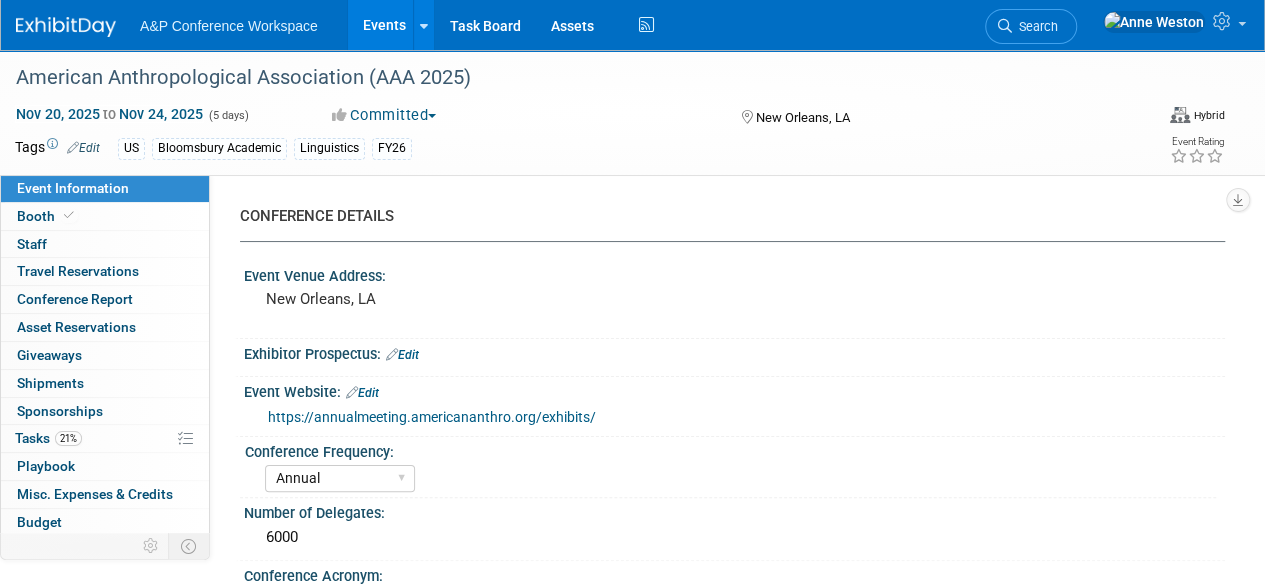 scroll, scrollTop: 0, scrollLeft: 0, axis: both 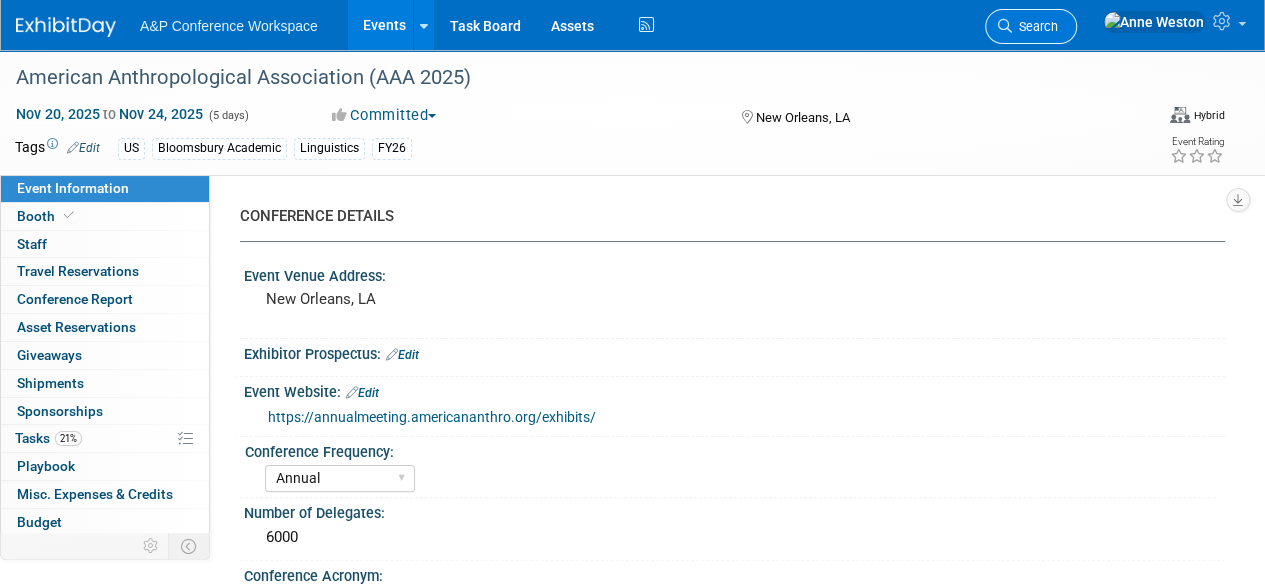 click on "Search" at bounding box center [1035, 26] 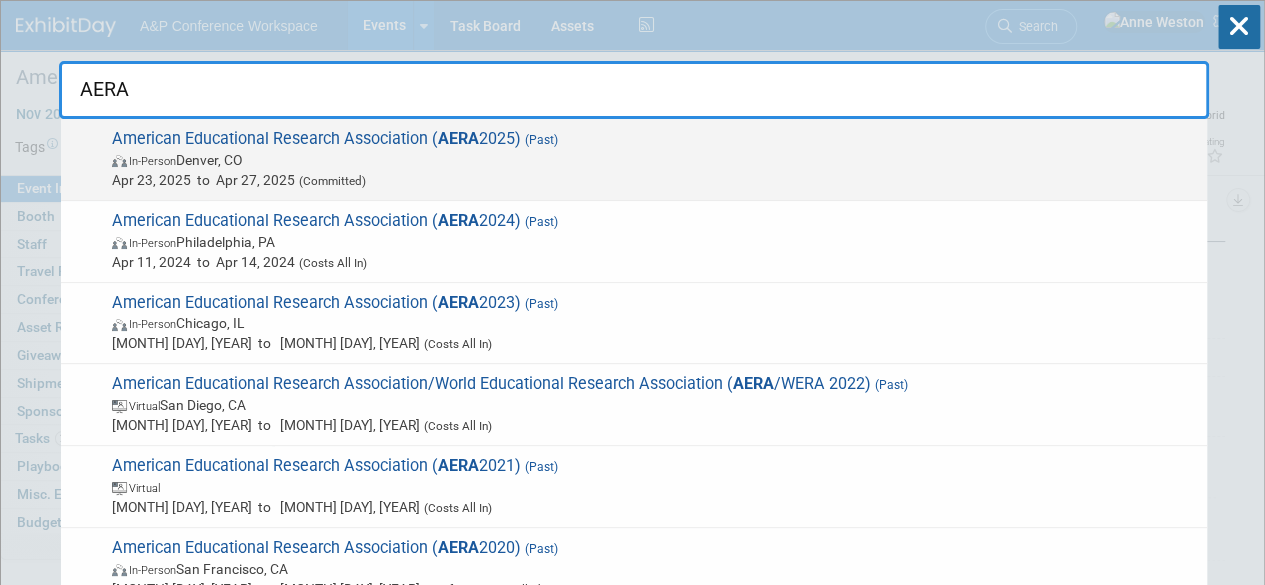 type on "AERA" 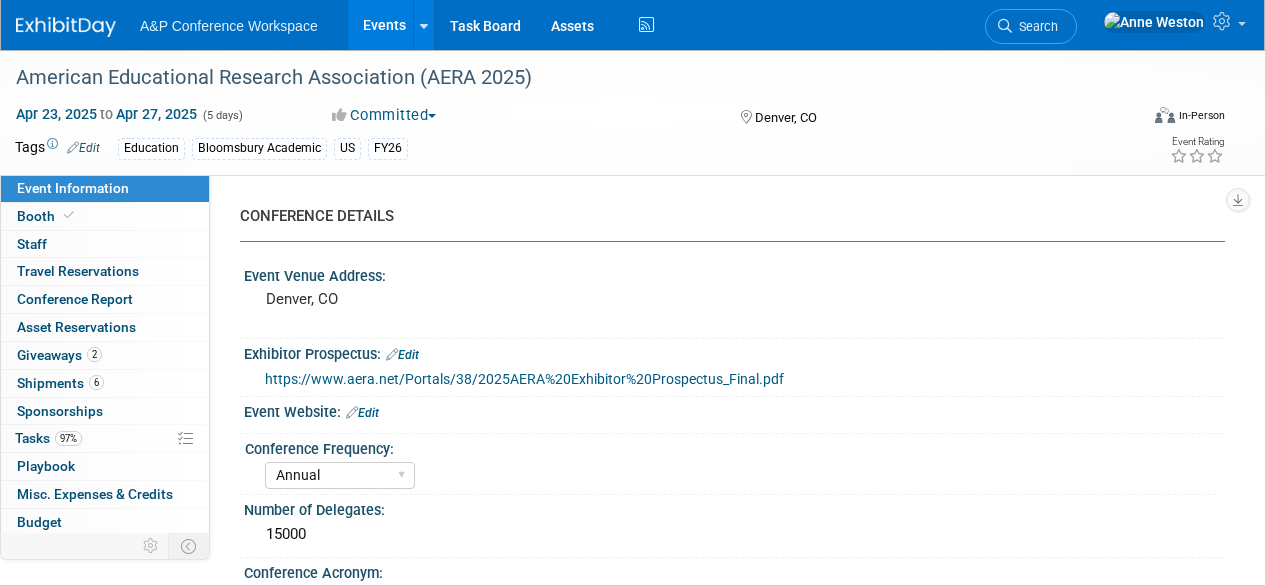 select on "Annual" 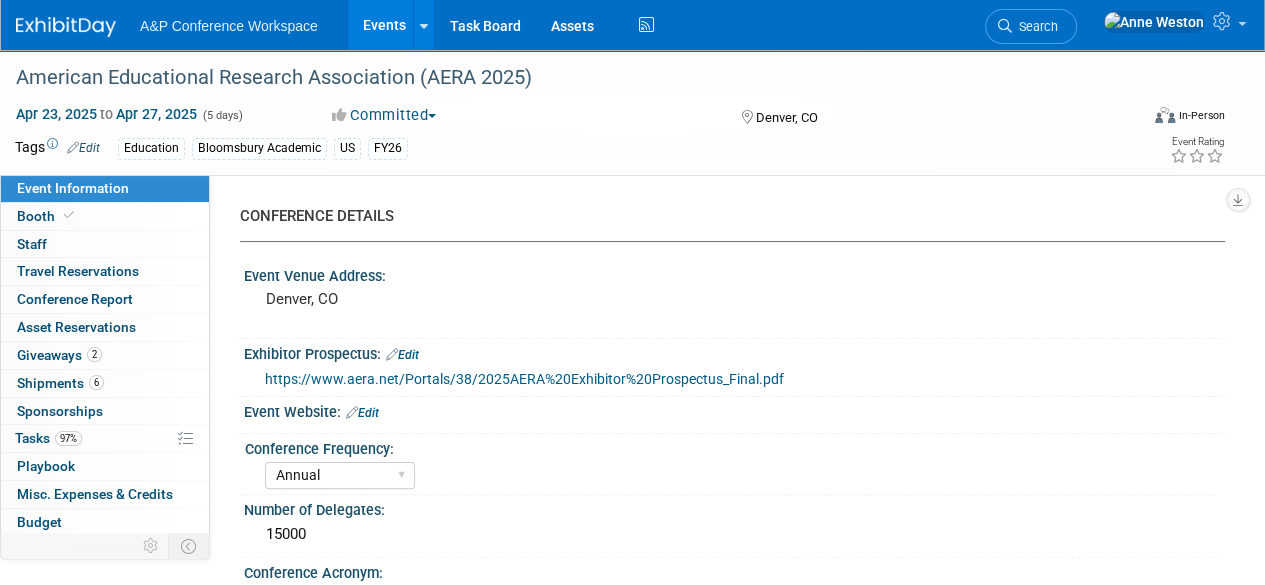 scroll, scrollTop: 0, scrollLeft: 0, axis: both 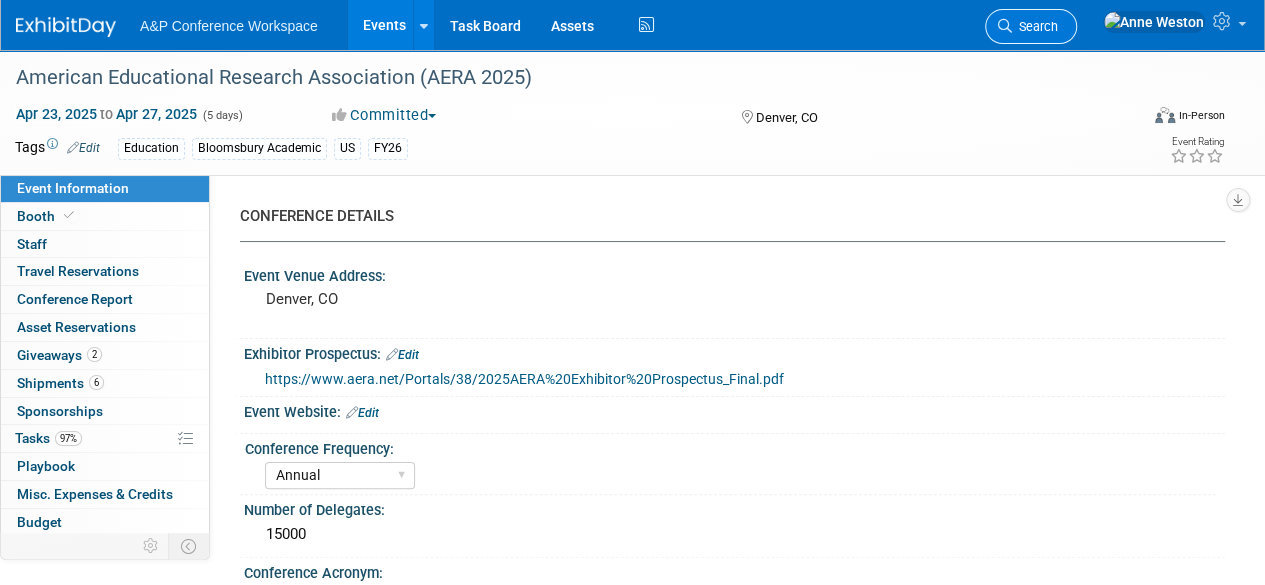 click at bounding box center [1005, 26] 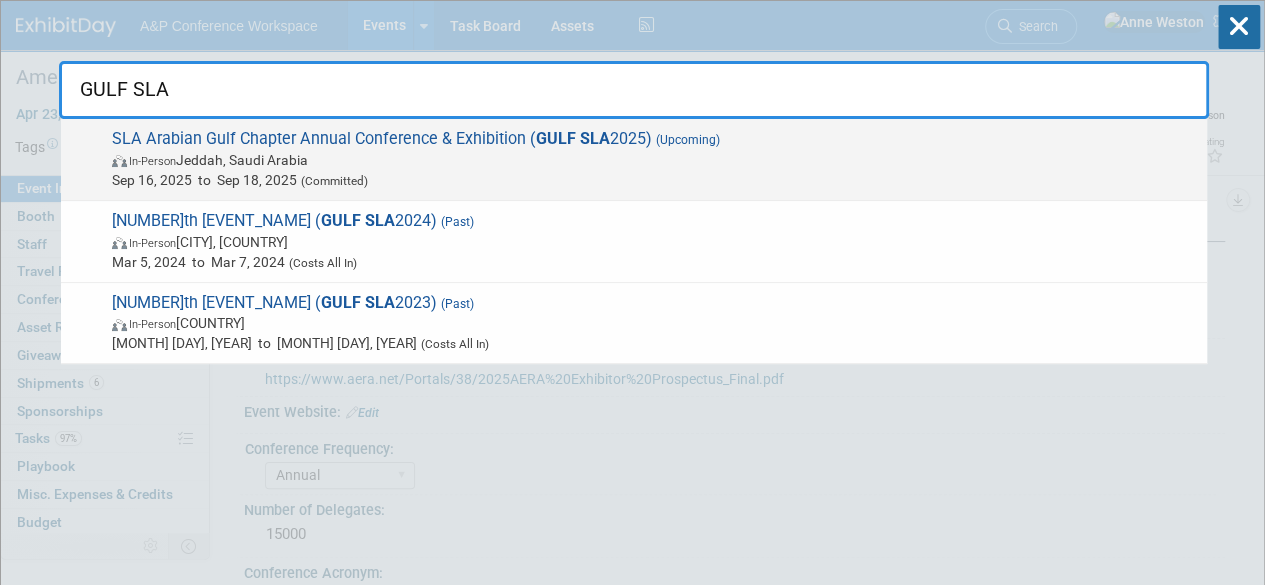 type on "GULF SLA" 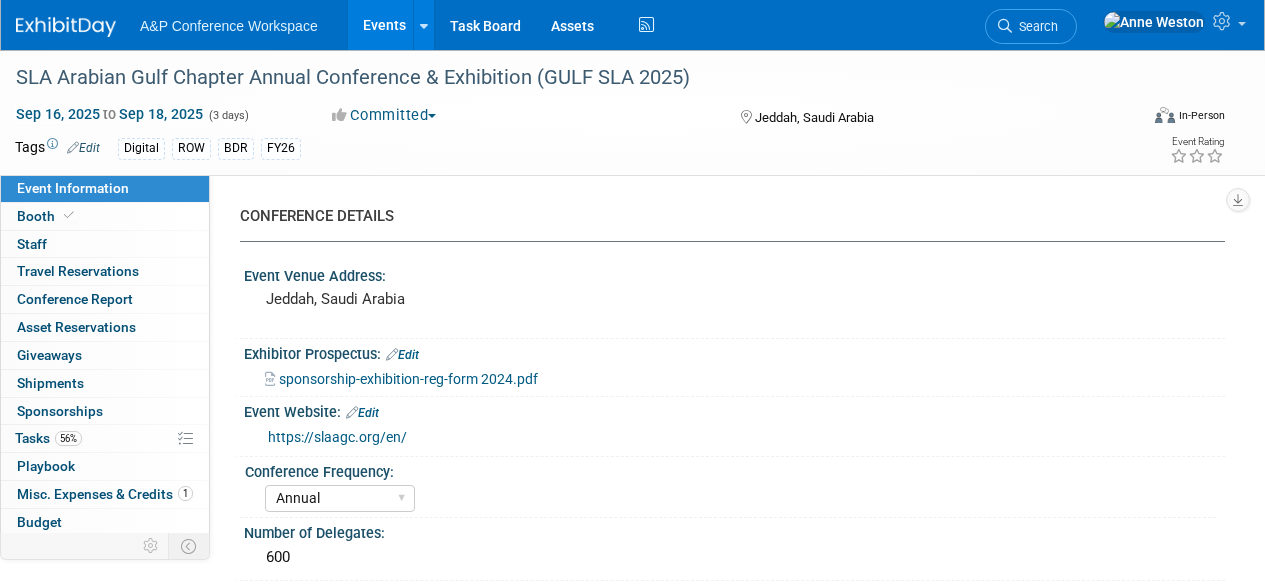 select on "Annual" 